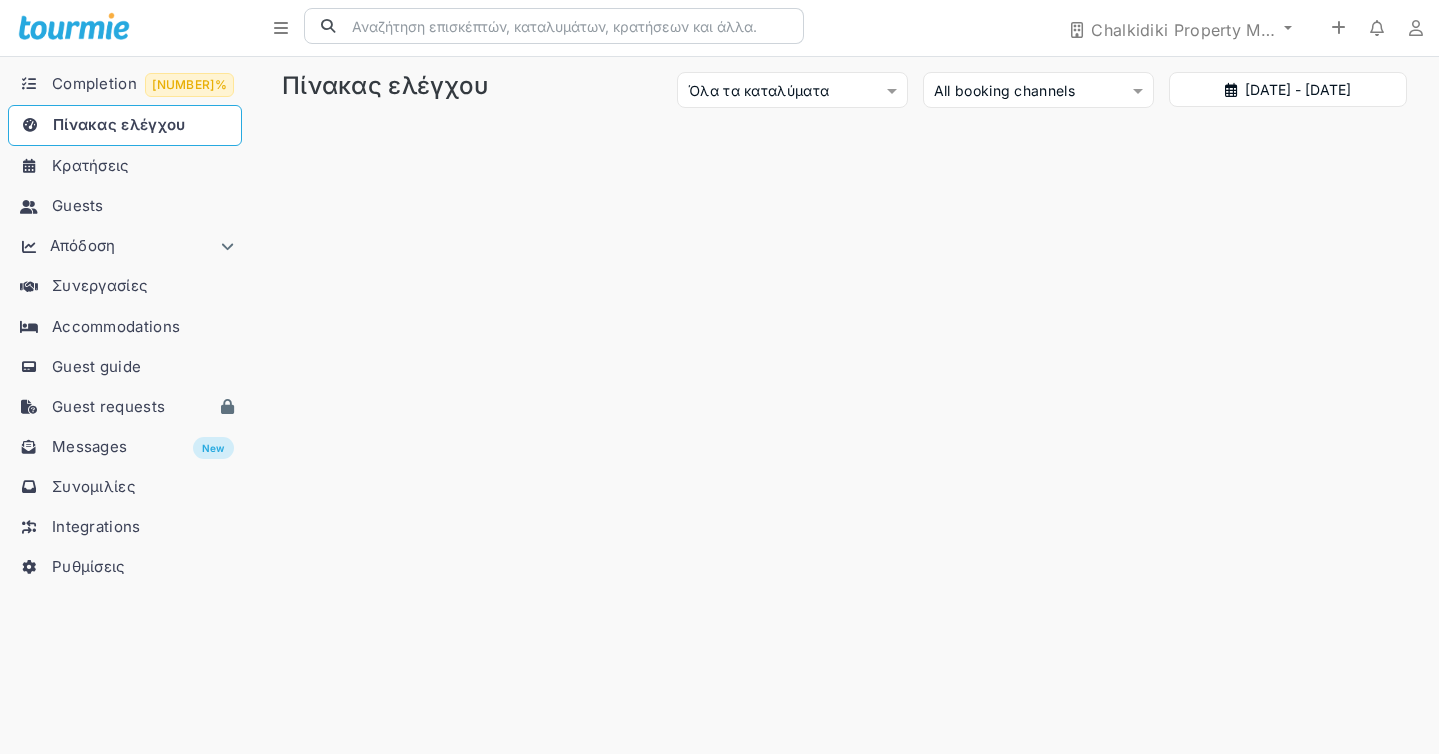 scroll, scrollTop: 0, scrollLeft: 0, axis: both 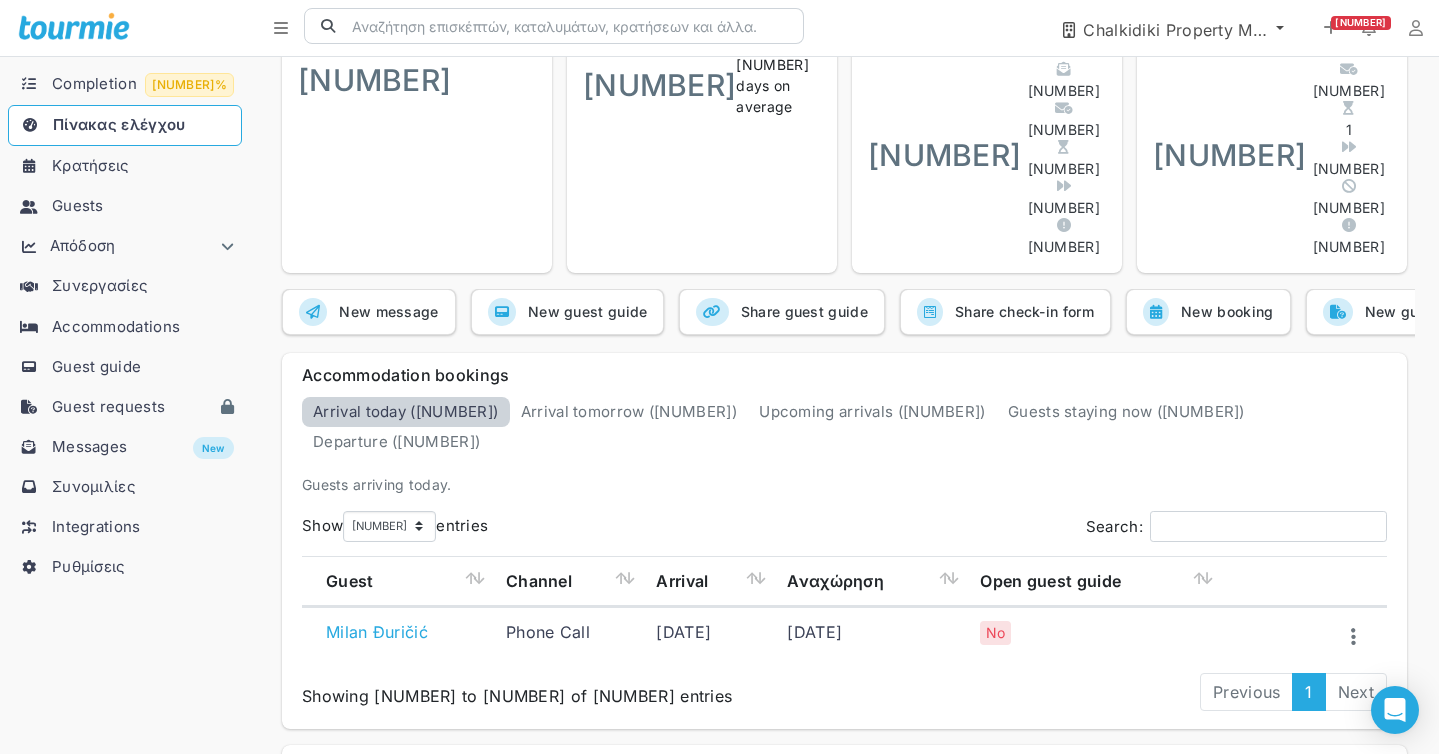 click on "Chalkidiki Property Management Olenia Suites" at bounding box center (1177, 30) 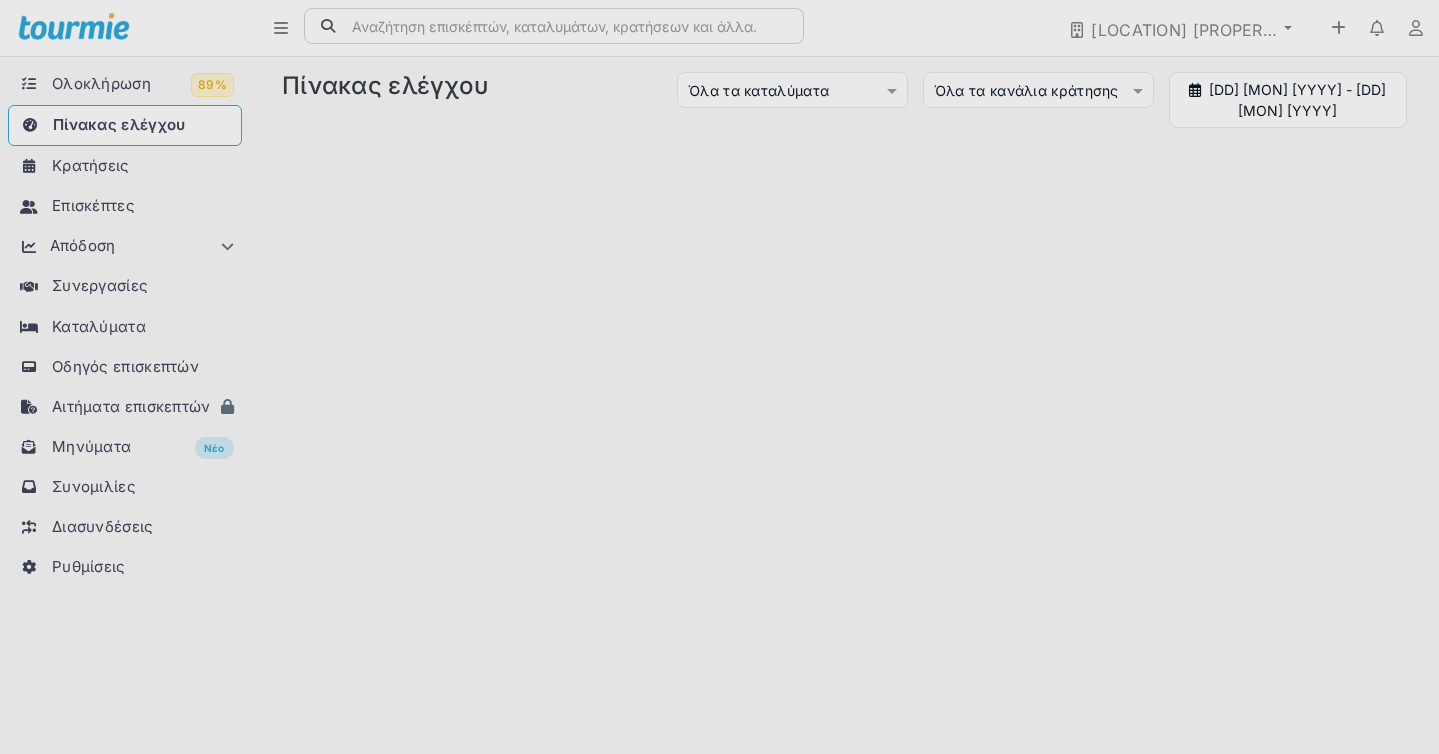 scroll, scrollTop: 0, scrollLeft: 0, axis: both 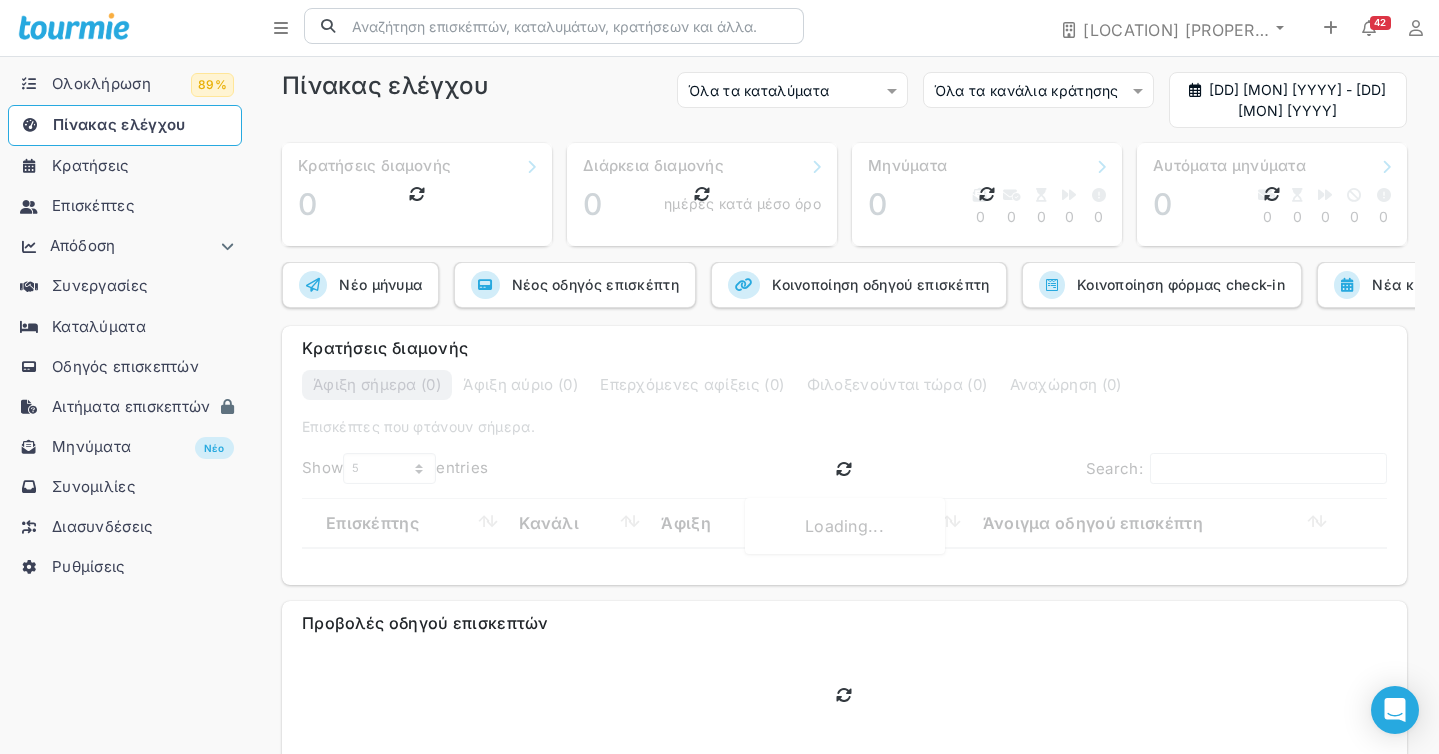 click on "Καταλύματα" at bounding box center [99, 326] 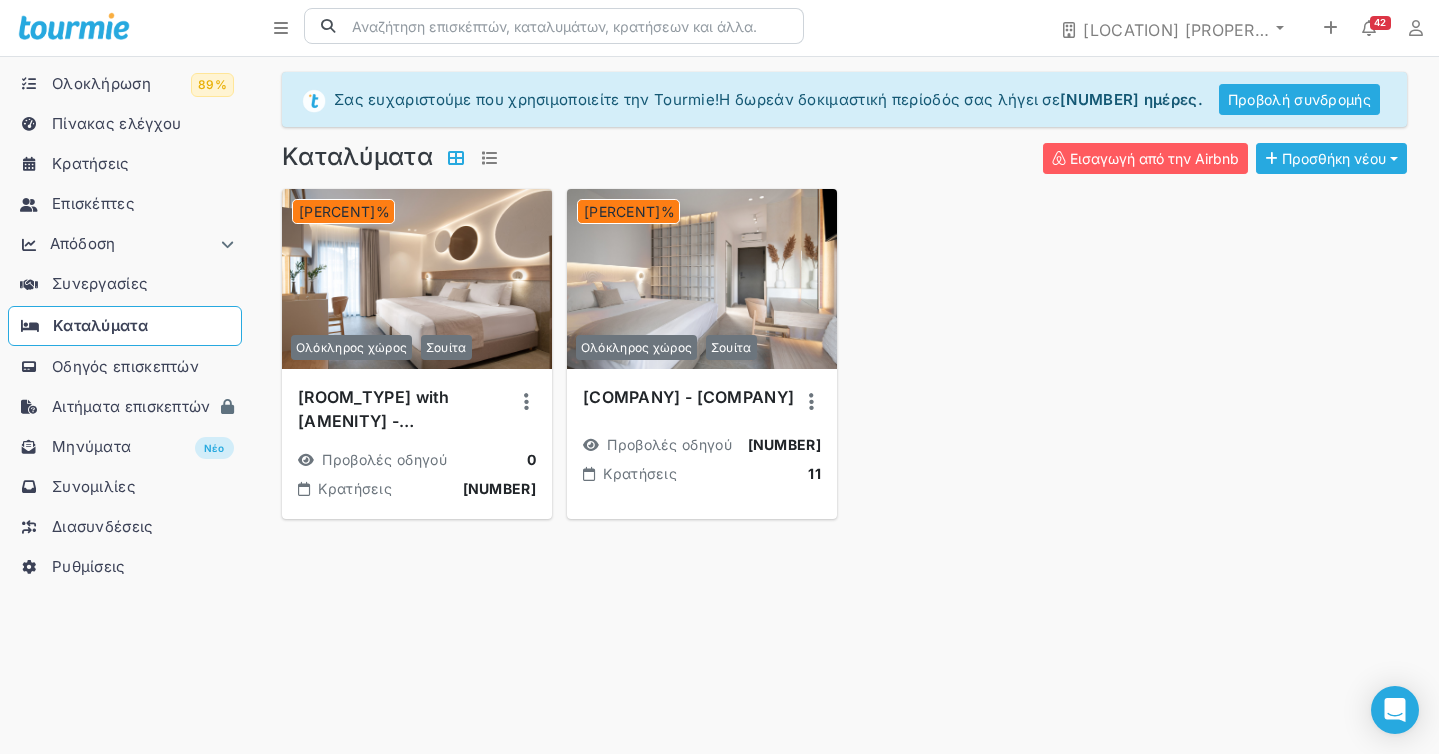 click at bounding box center [417, 279] 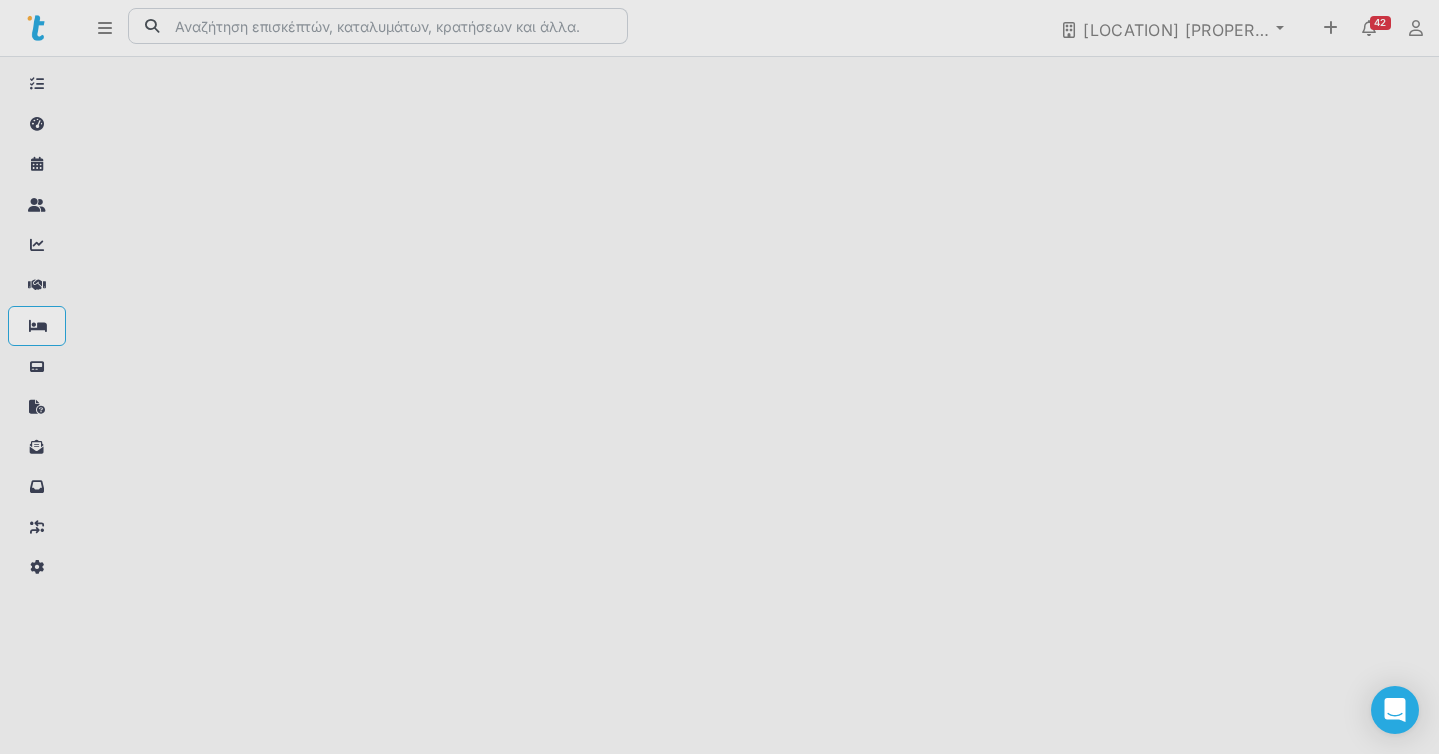 scroll, scrollTop: 697, scrollLeft: 57, axis: both 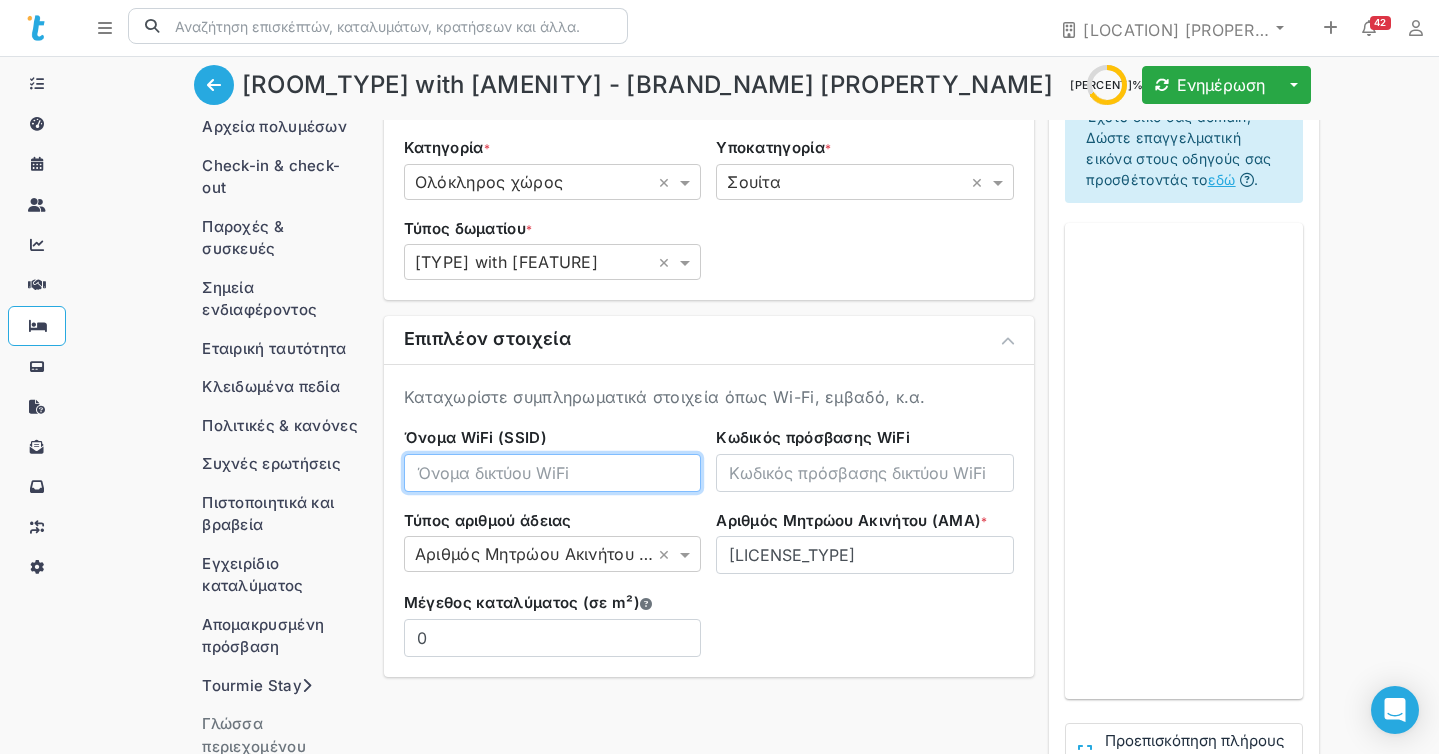click on "Όνομα WiFi (SSID)" at bounding box center [553, 473] 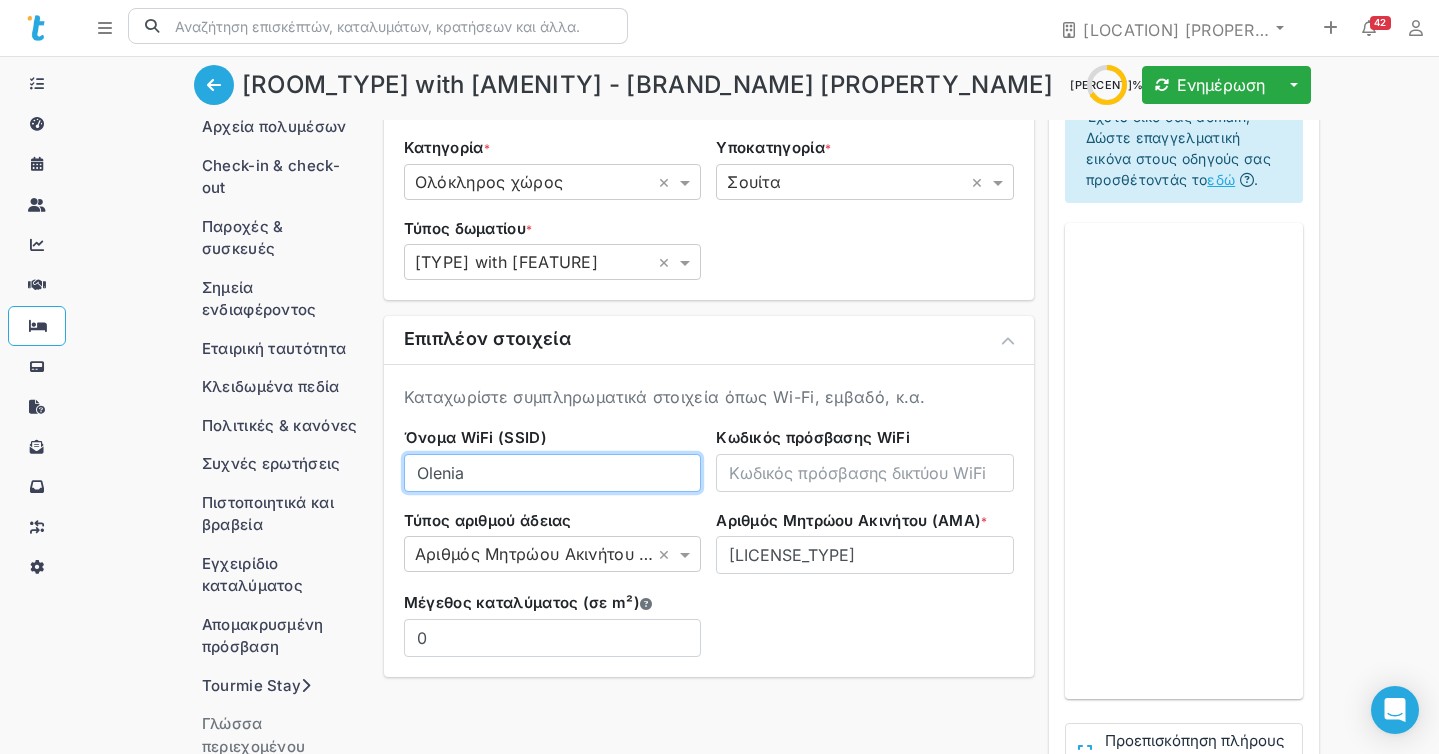 type on "Olenia" 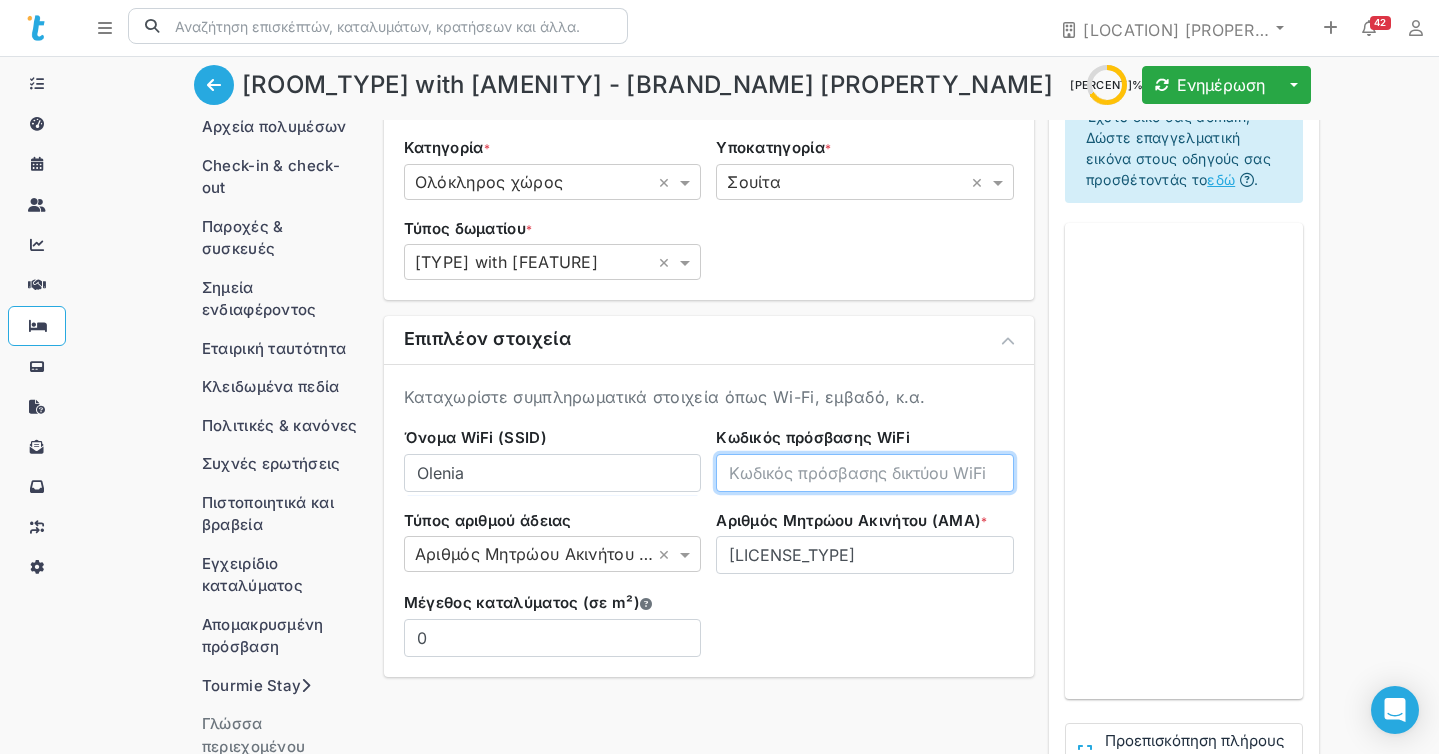 click on "Κωδικός πρόσβασης WiFi" at bounding box center (865, 473) 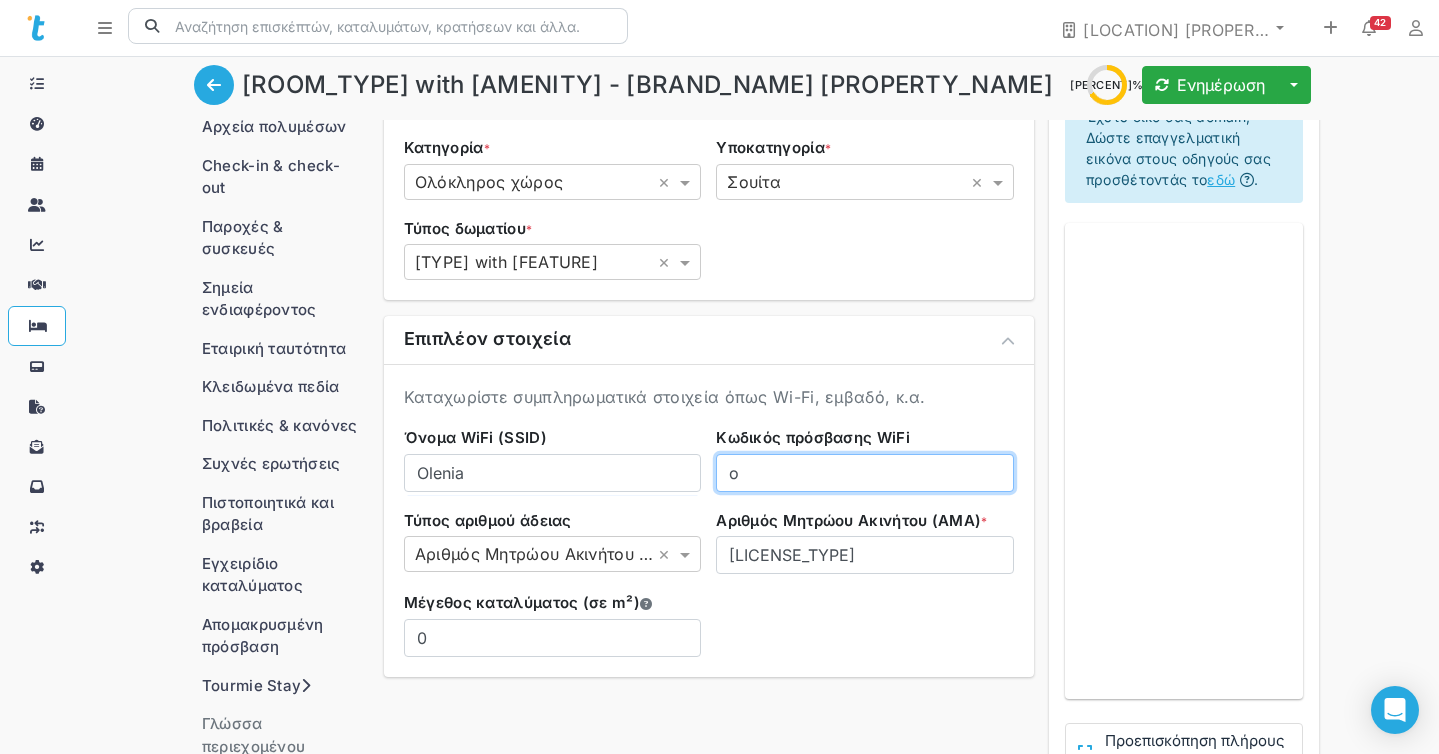 type on "ol" 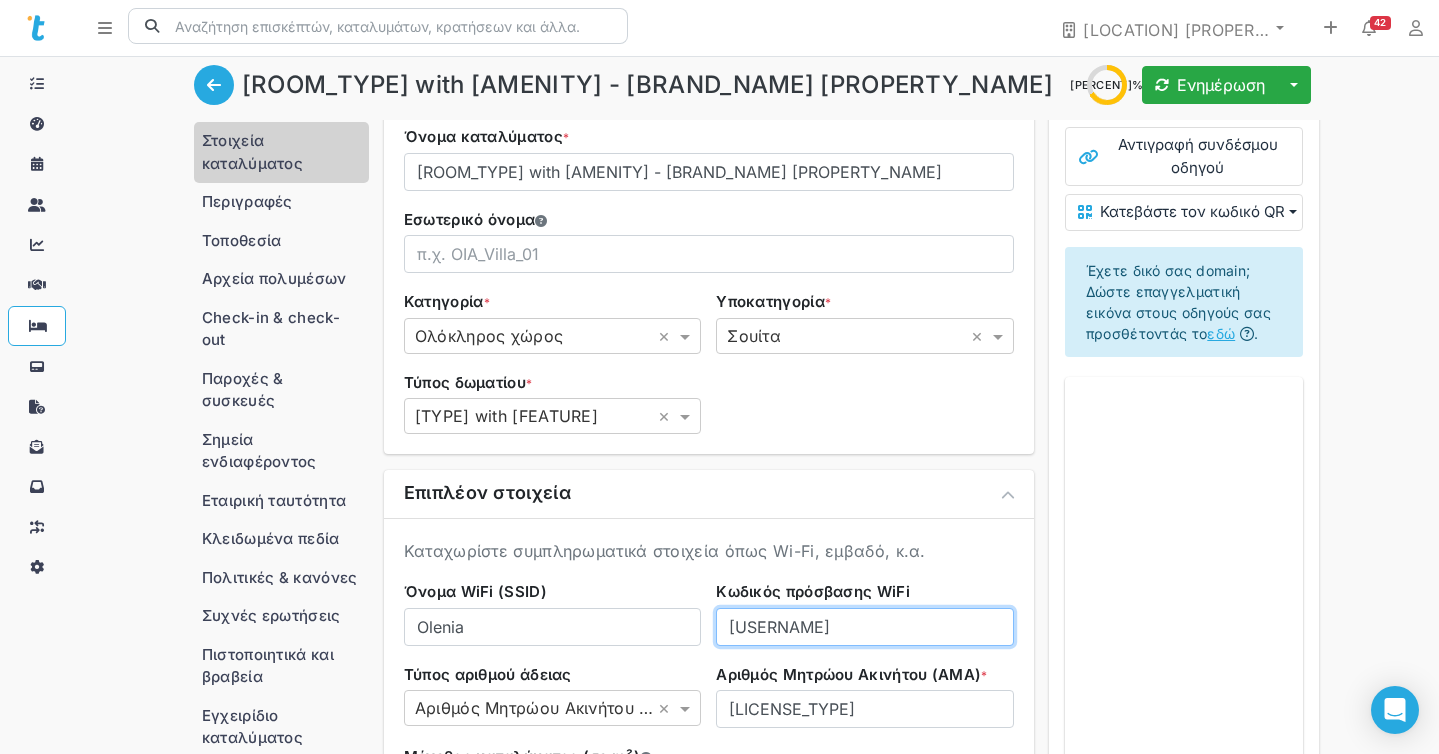 scroll, scrollTop: 0, scrollLeft: 0, axis: both 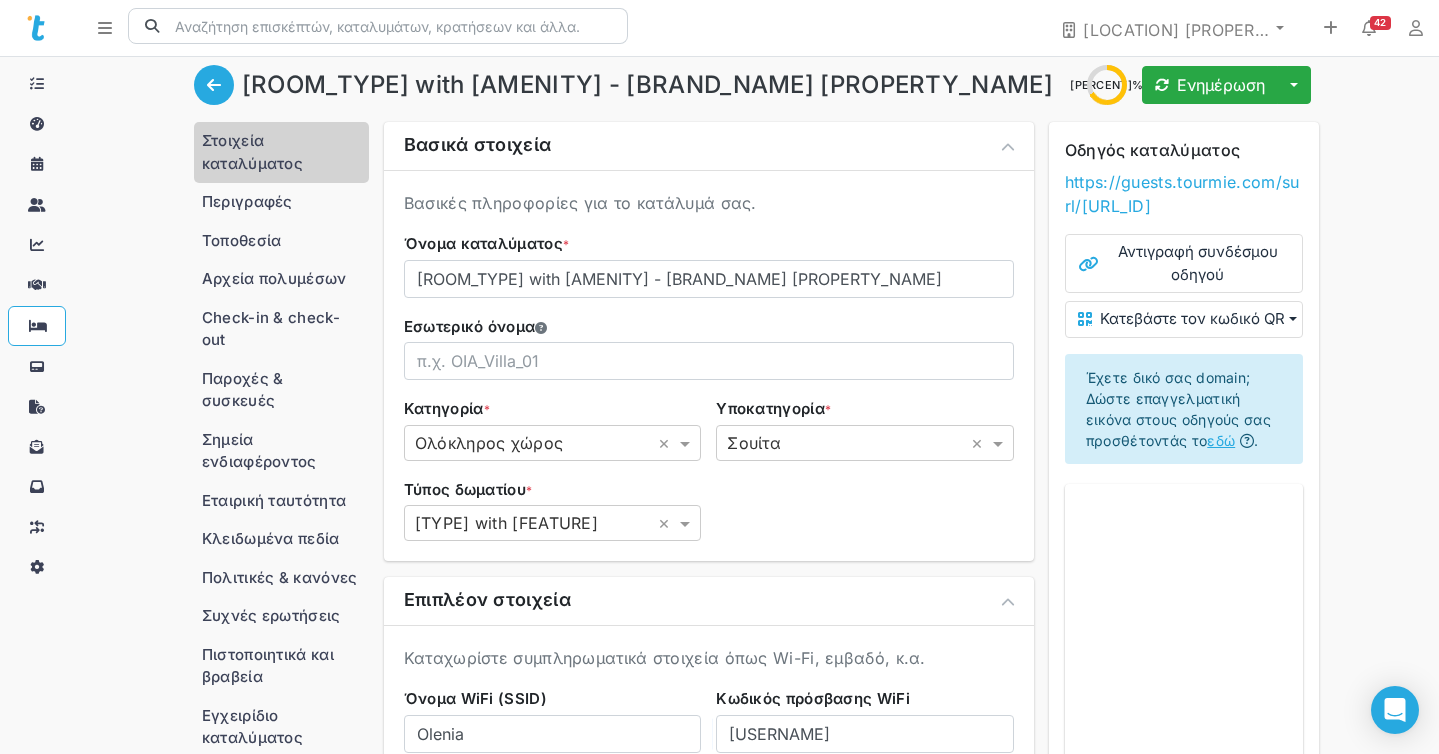 click on "Check-in & check-out" at bounding box center (281, 329) 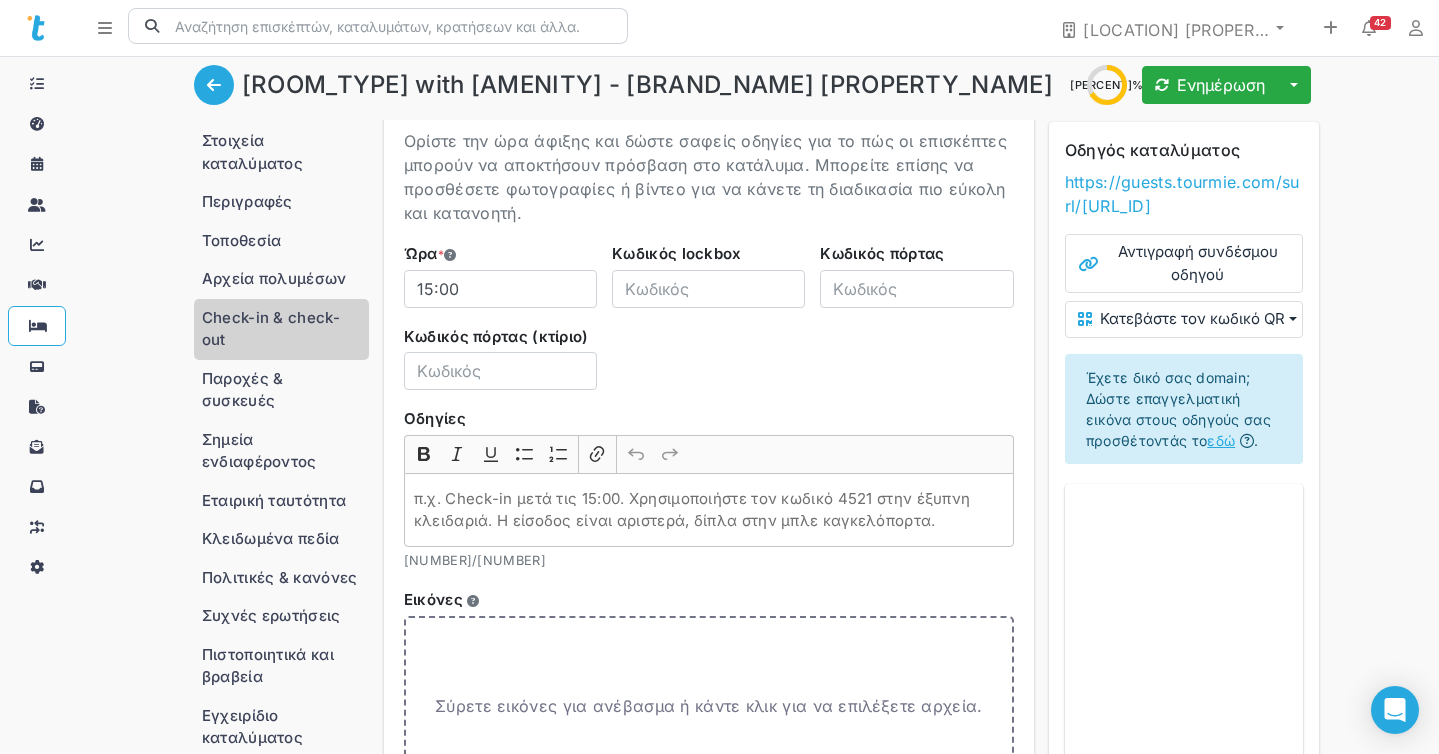 scroll, scrollTop: 86, scrollLeft: 0, axis: vertical 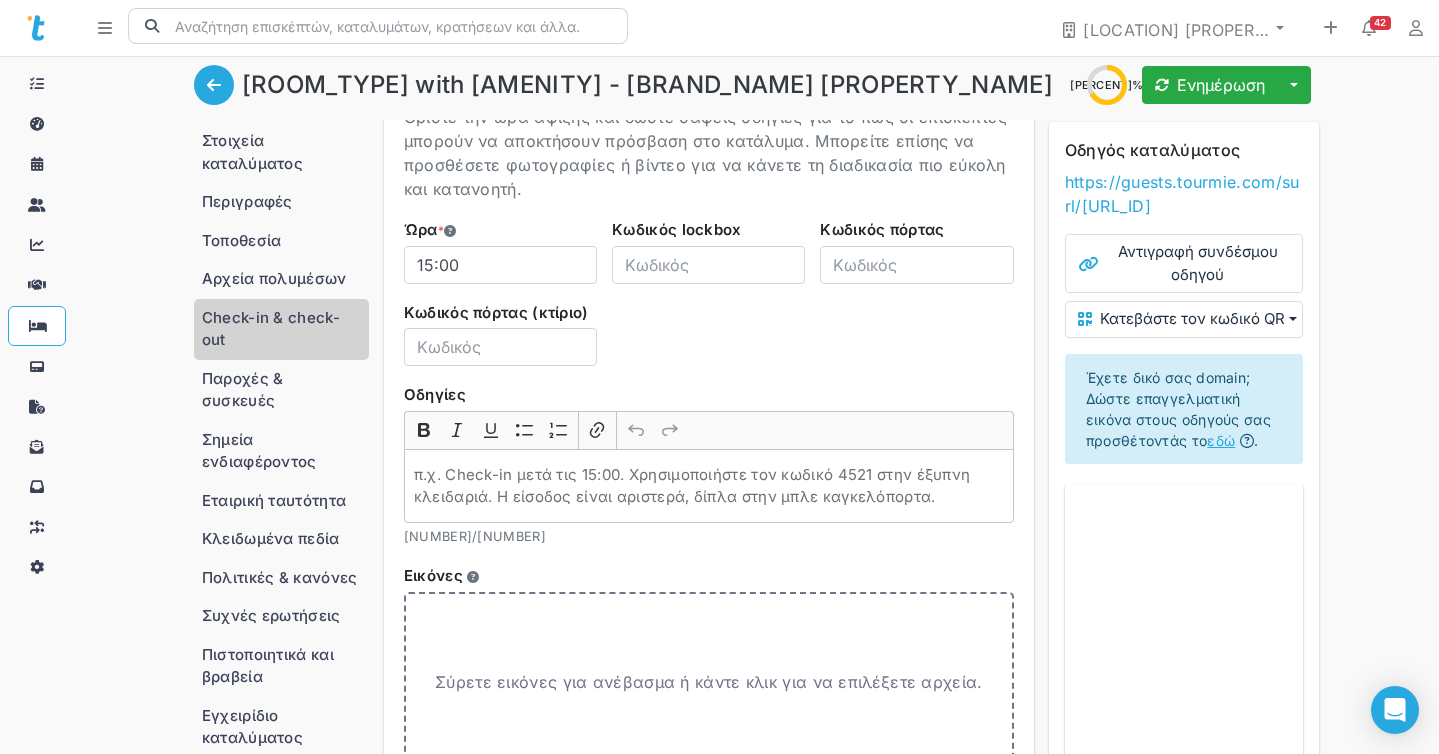 click on "Κωδικός lockbox" at bounding box center (709, 258) 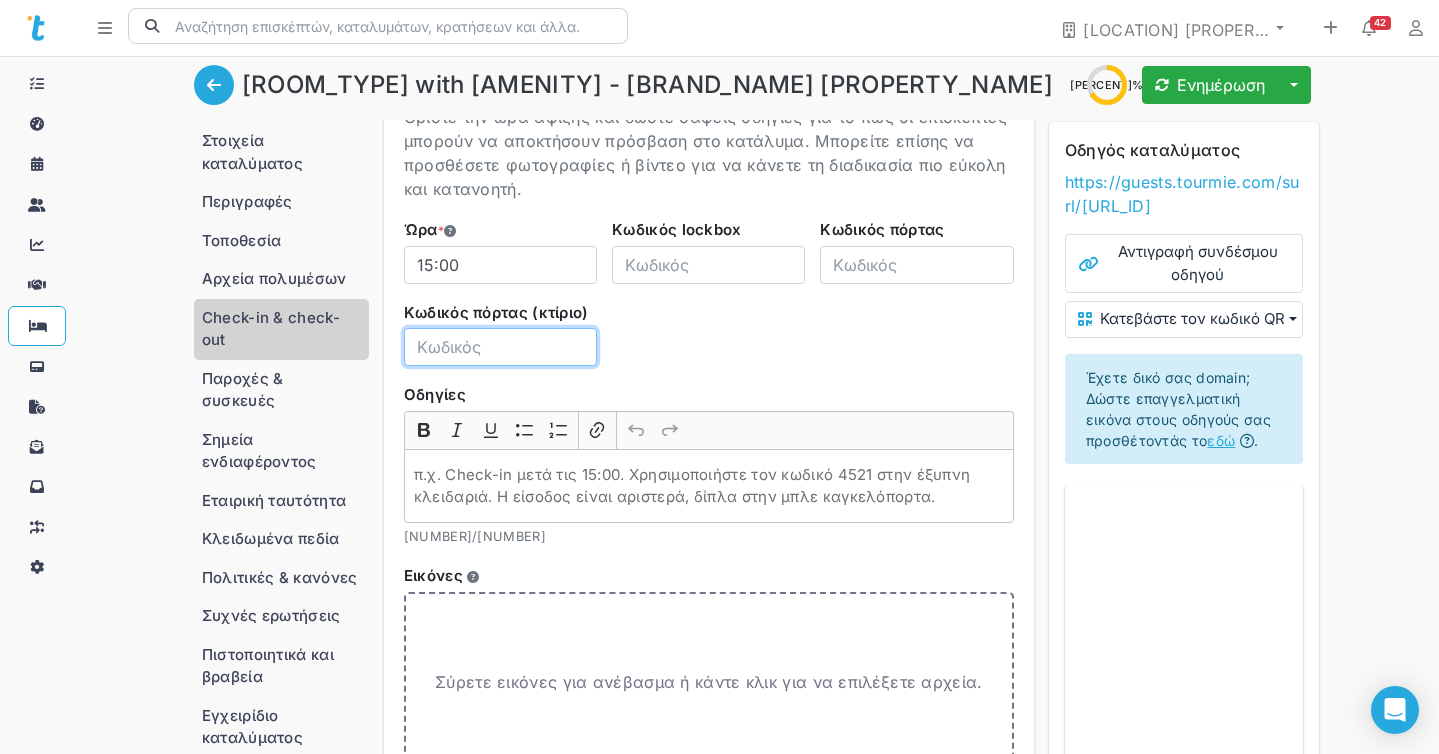 click on "Κωδικός πόρτας (κτίριο)" at bounding box center [500, 347] 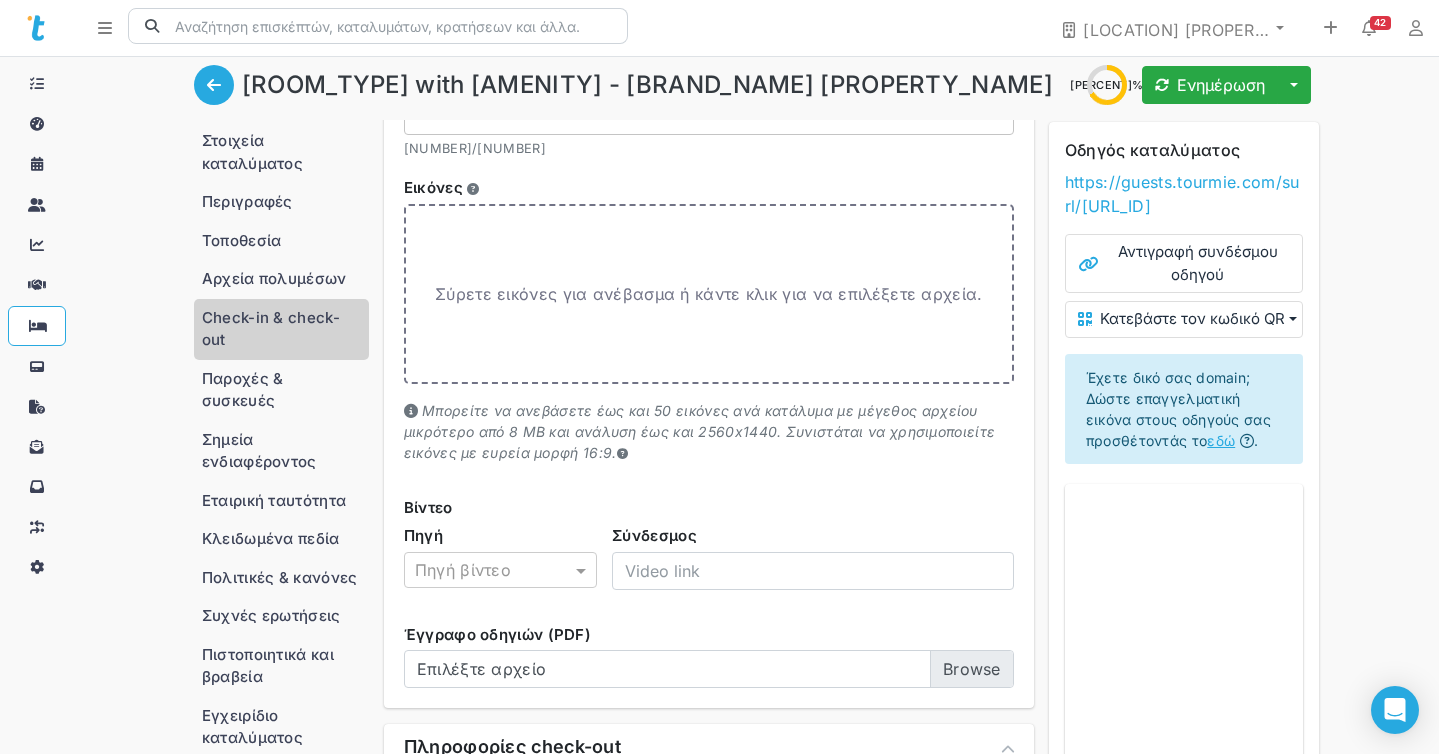 scroll, scrollTop: 481, scrollLeft: 0, axis: vertical 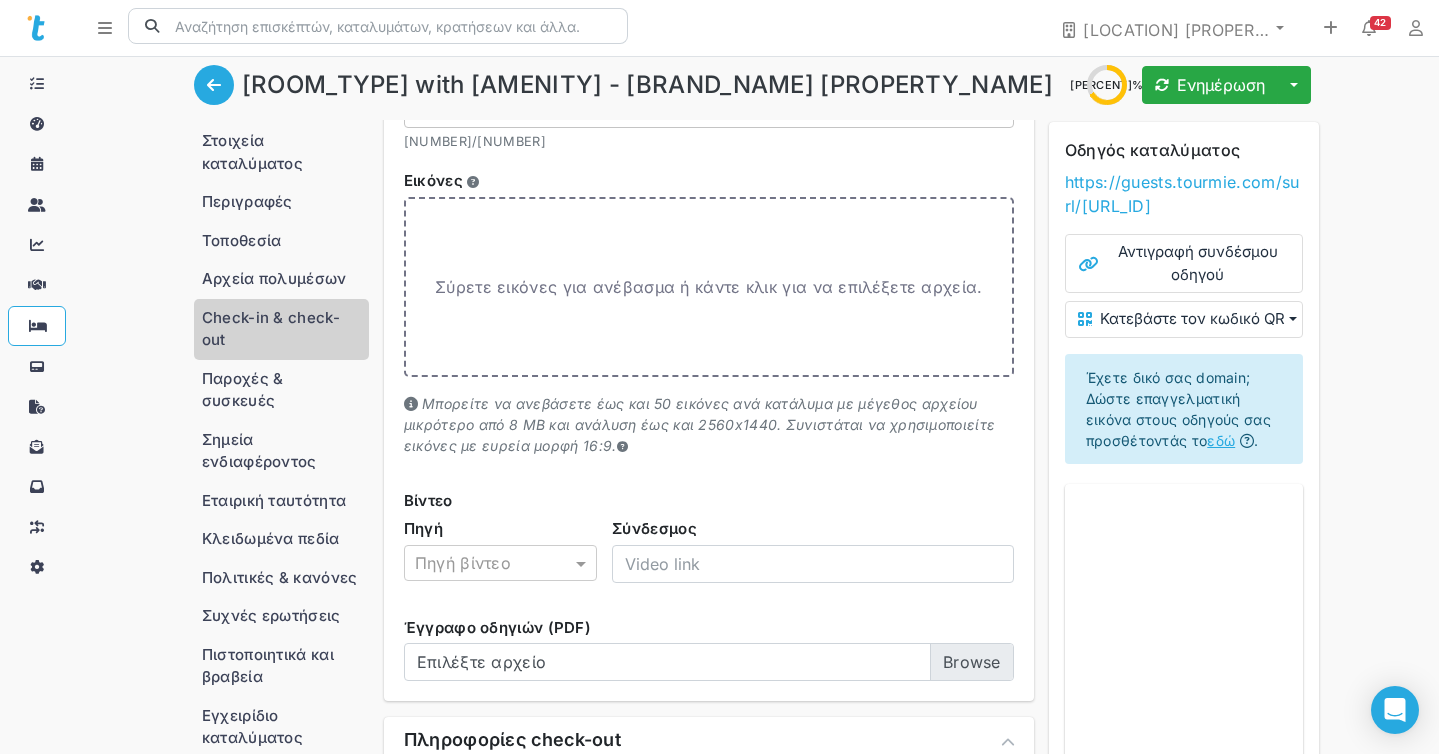type on "12345" 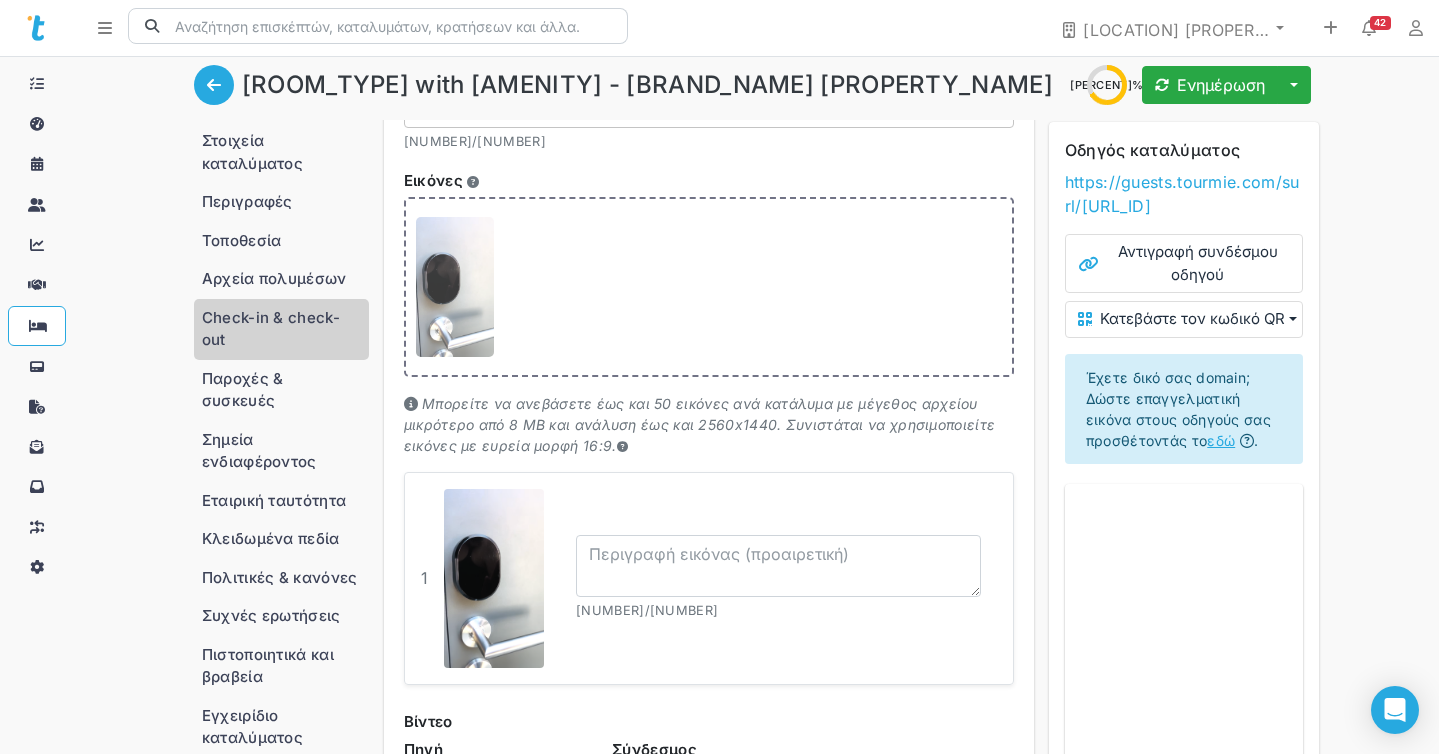 click at bounding box center [709, 287] 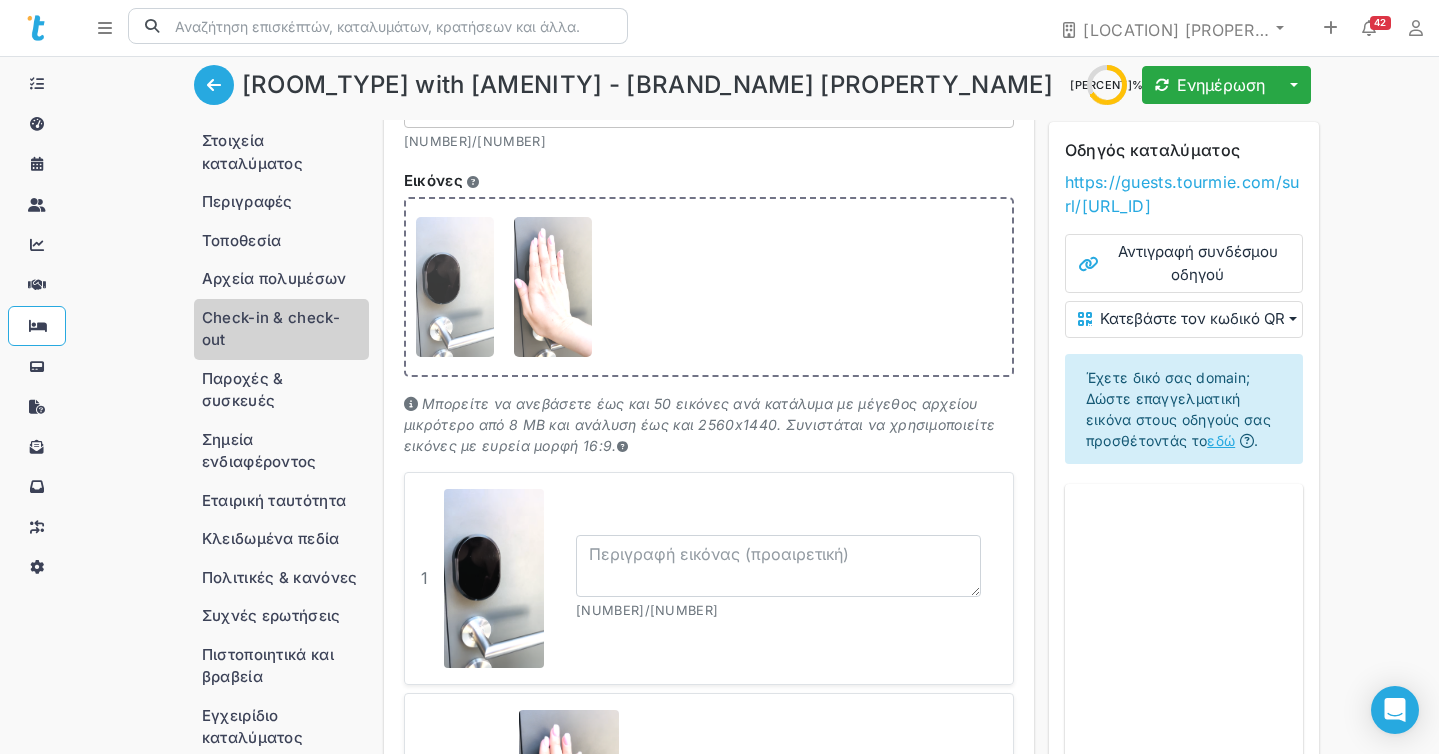 click at bounding box center (709, 287) 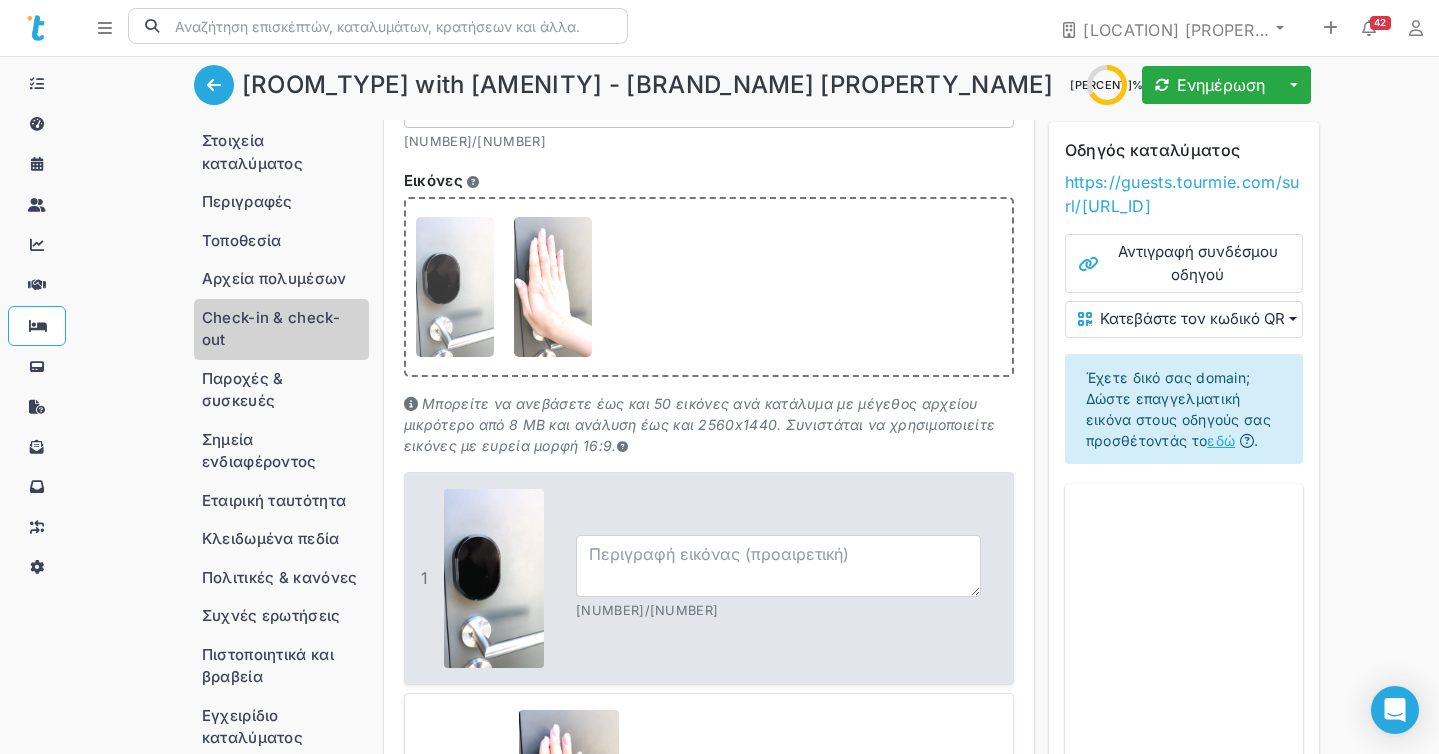 type on "C:\fakepath\Screenshot 2025-07-03 at 6.18.26 PM.png" 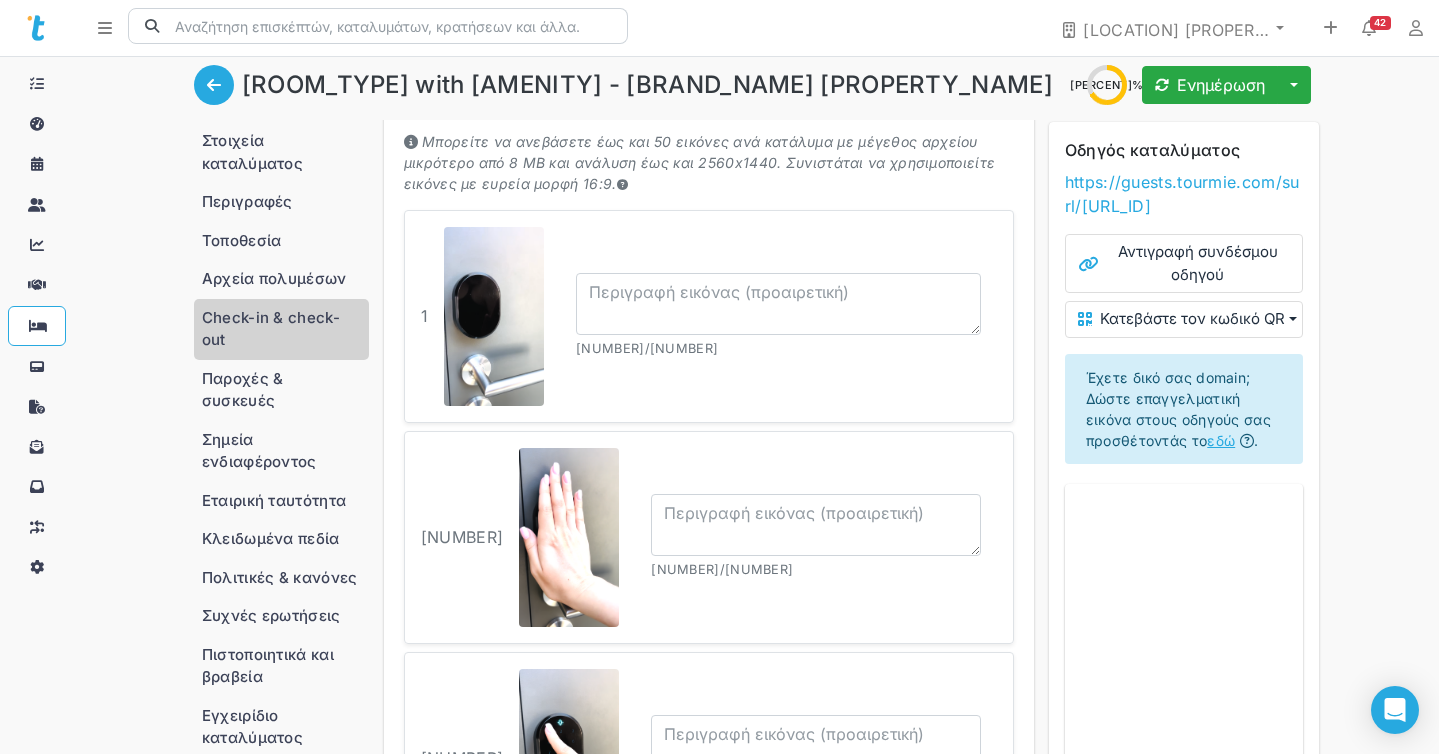 scroll, scrollTop: 744, scrollLeft: 0, axis: vertical 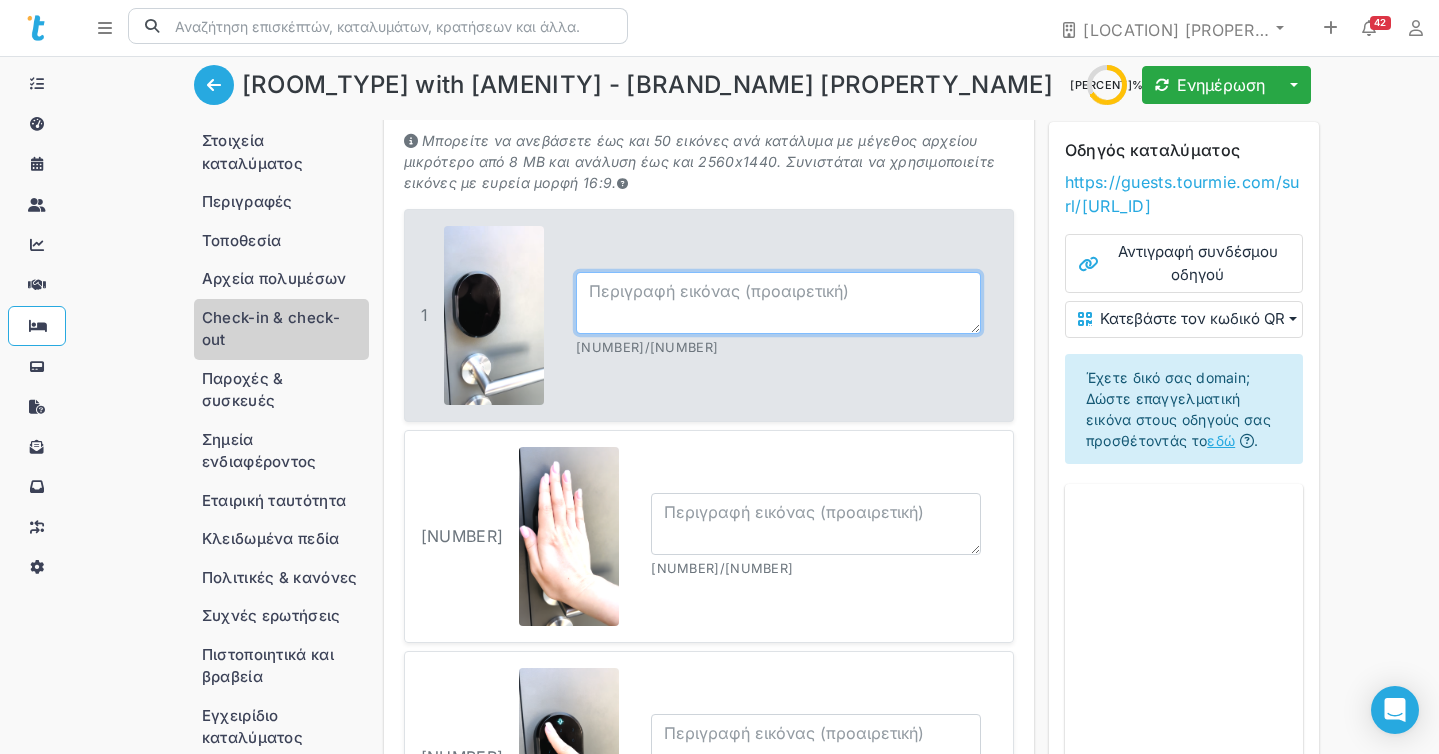 click at bounding box center [778, 303] 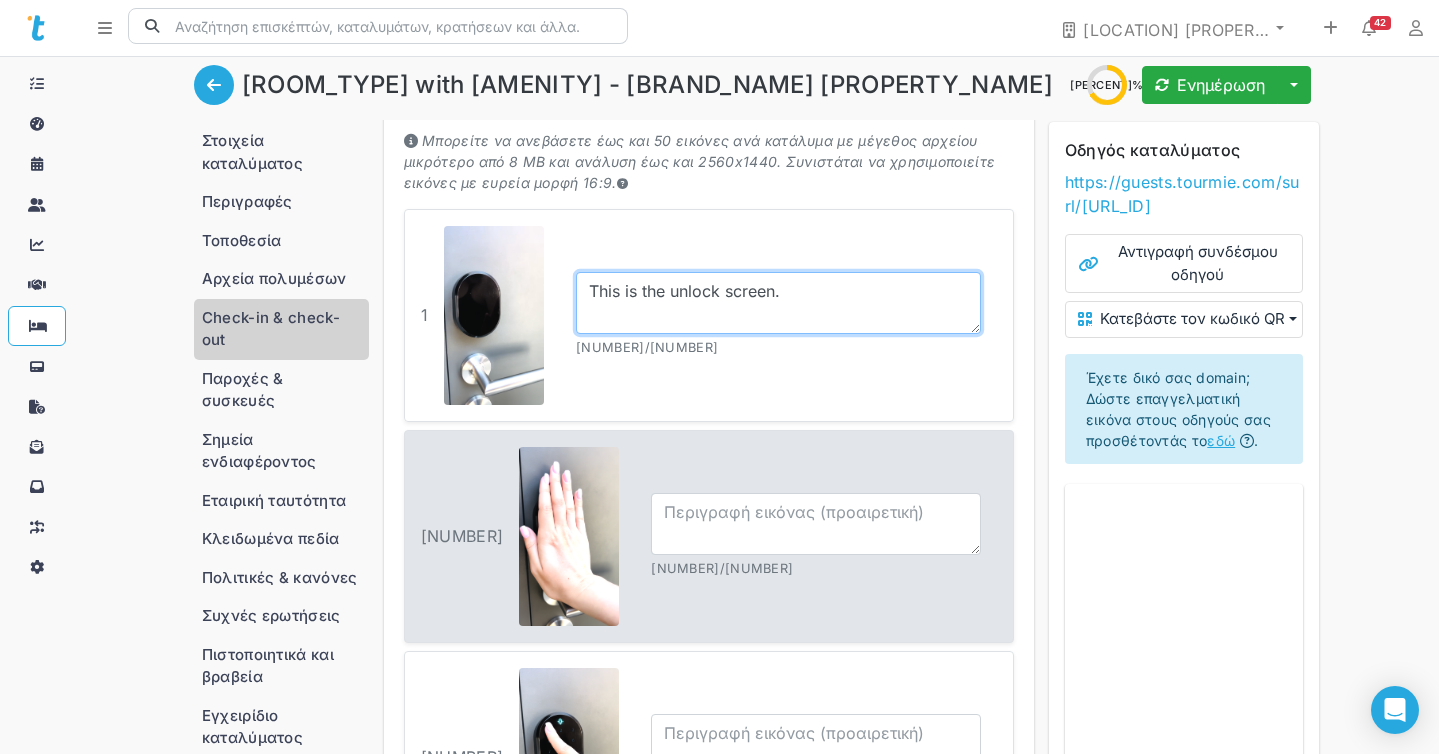 type on "This is the unlock screen." 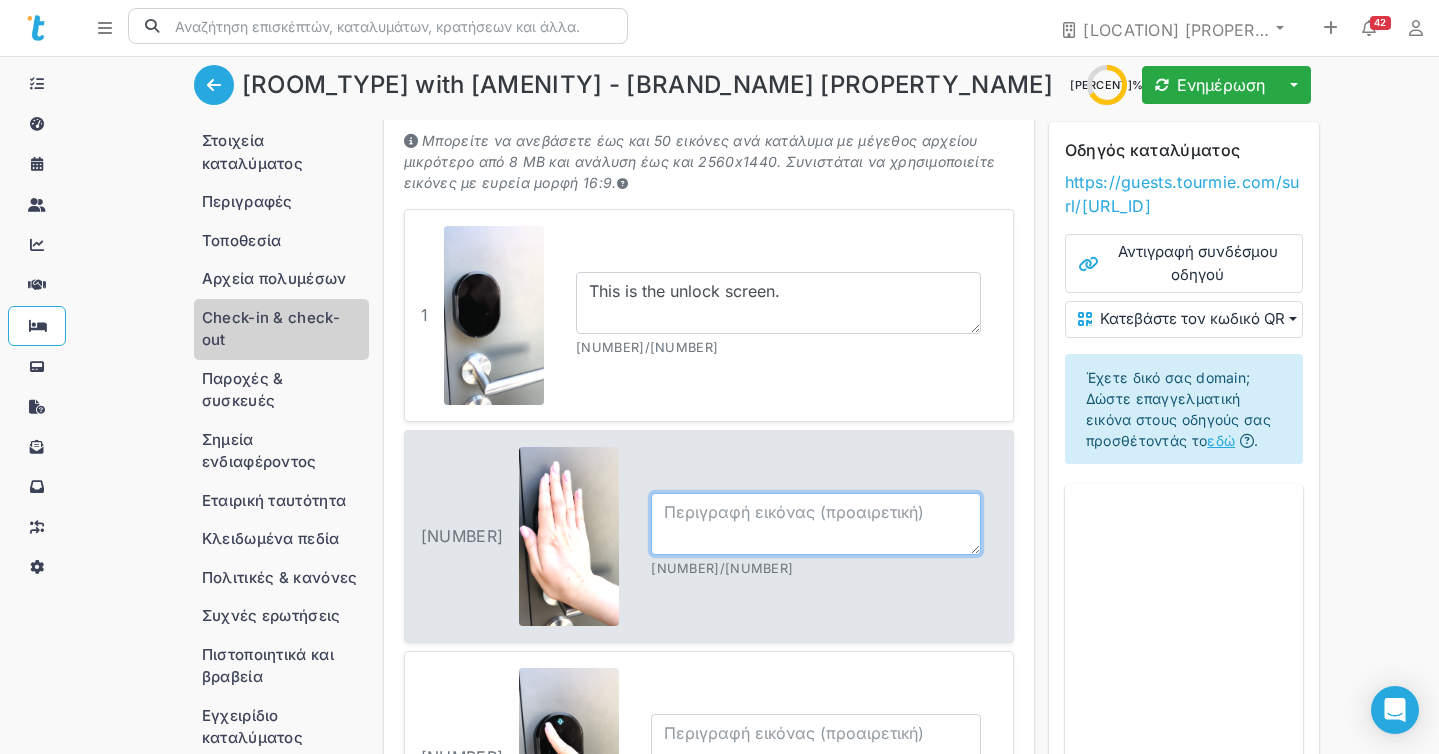 click at bounding box center (816, 524) 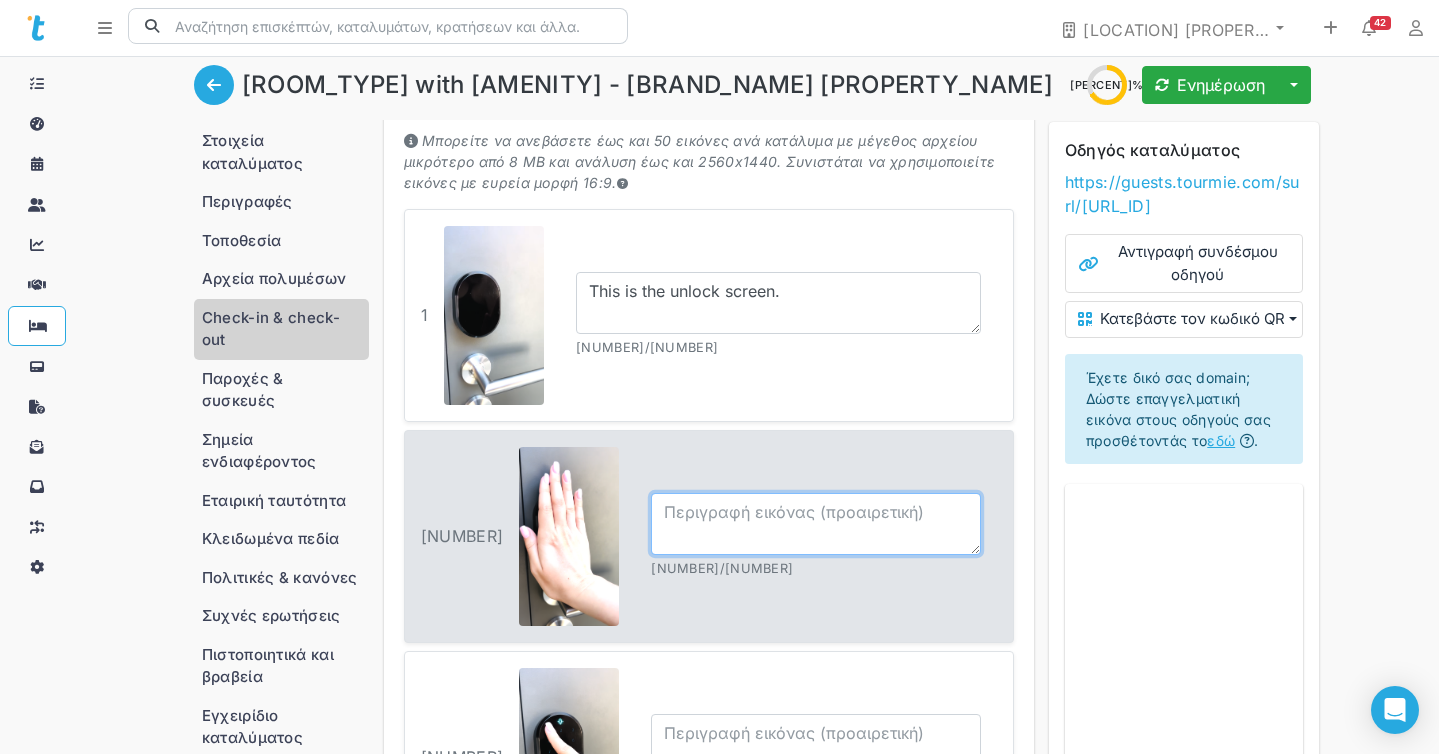 click at bounding box center (816, 524) 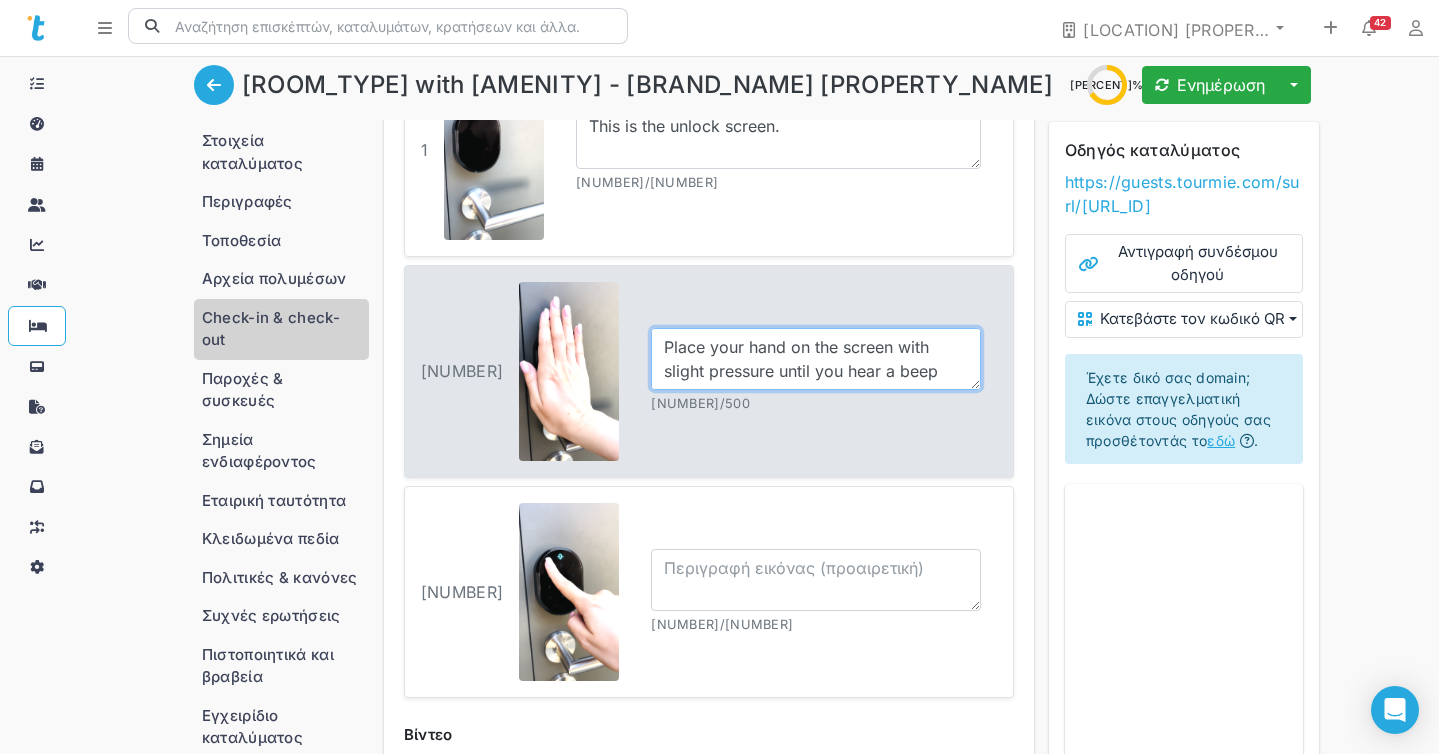 scroll, scrollTop: 911, scrollLeft: 0, axis: vertical 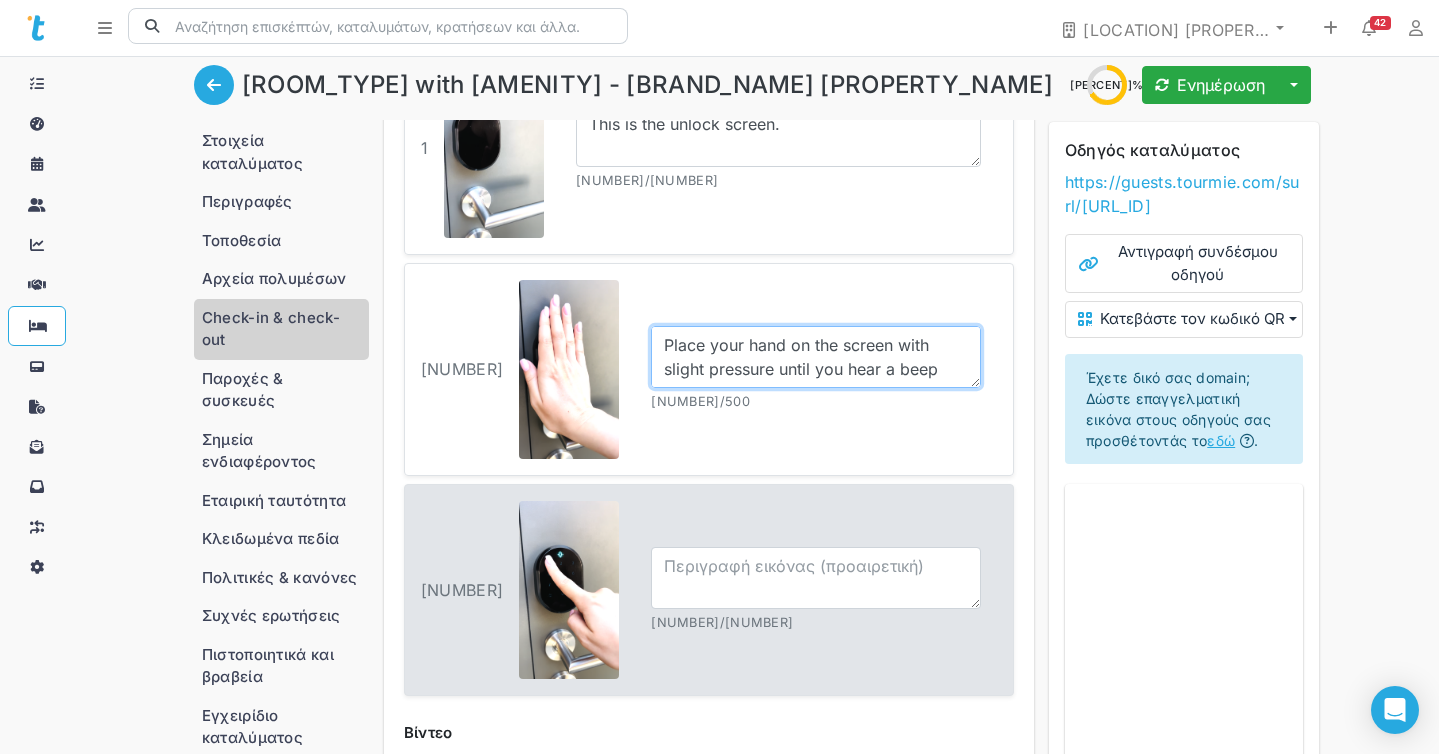 type on "Place your hand on the screen with slight pressure until you hear a beep sound." 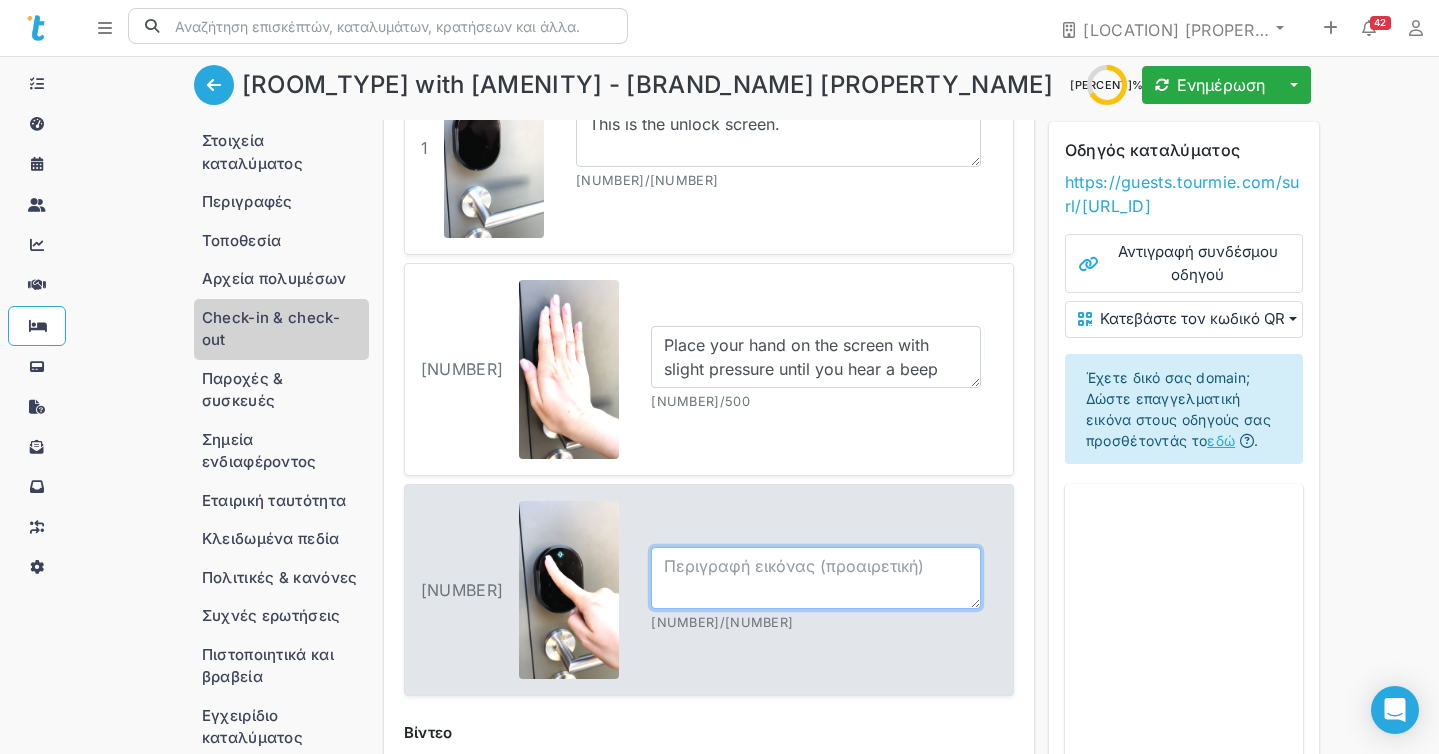 click at bounding box center [816, 578] 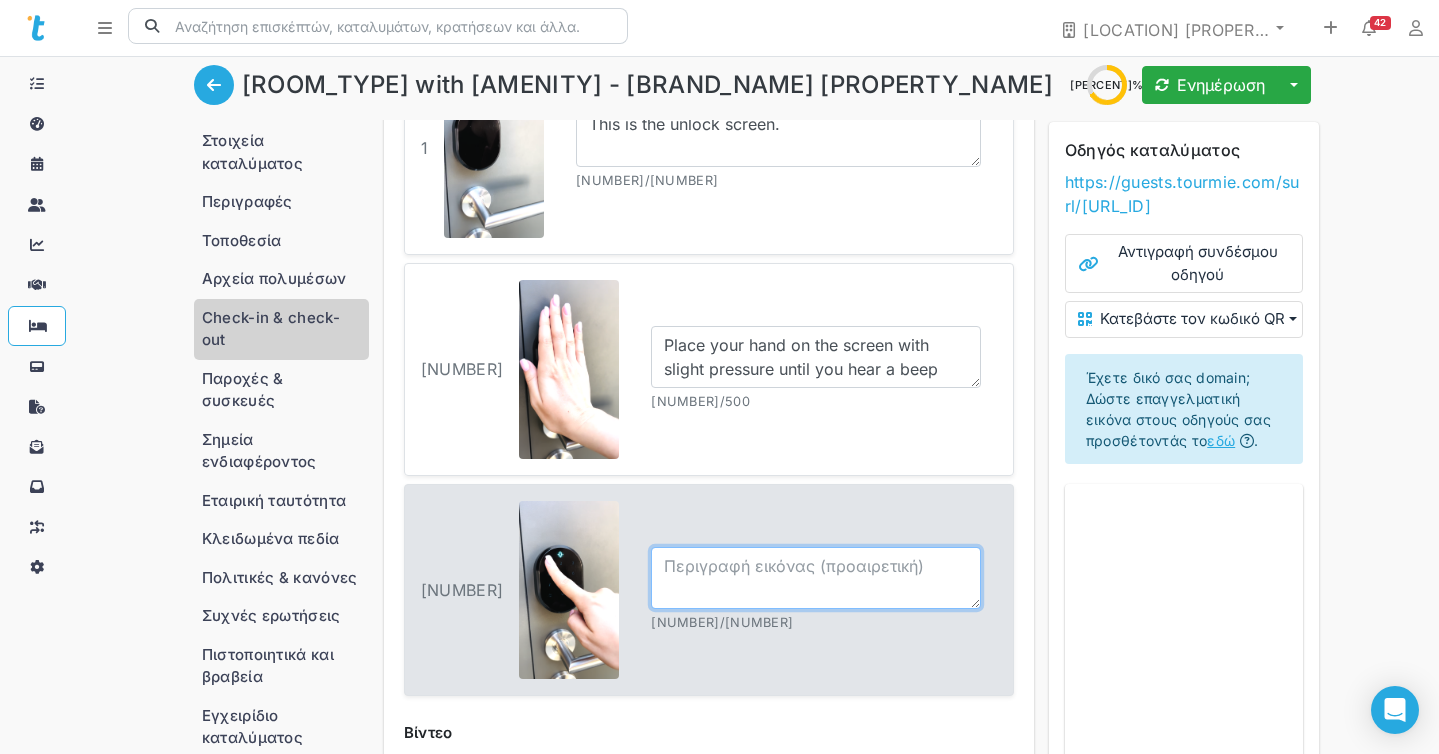 click at bounding box center [816, 578] 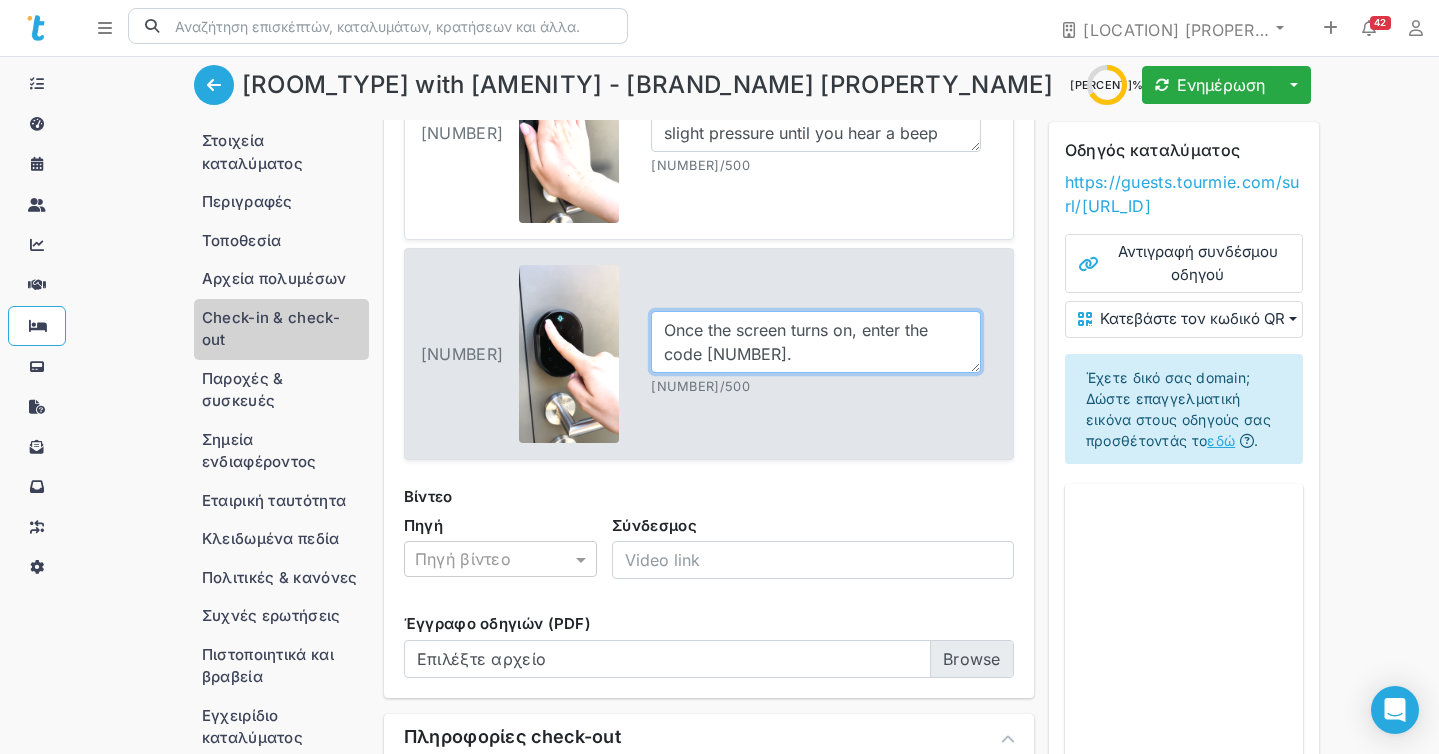 scroll, scrollTop: 505, scrollLeft: 0, axis: vertical 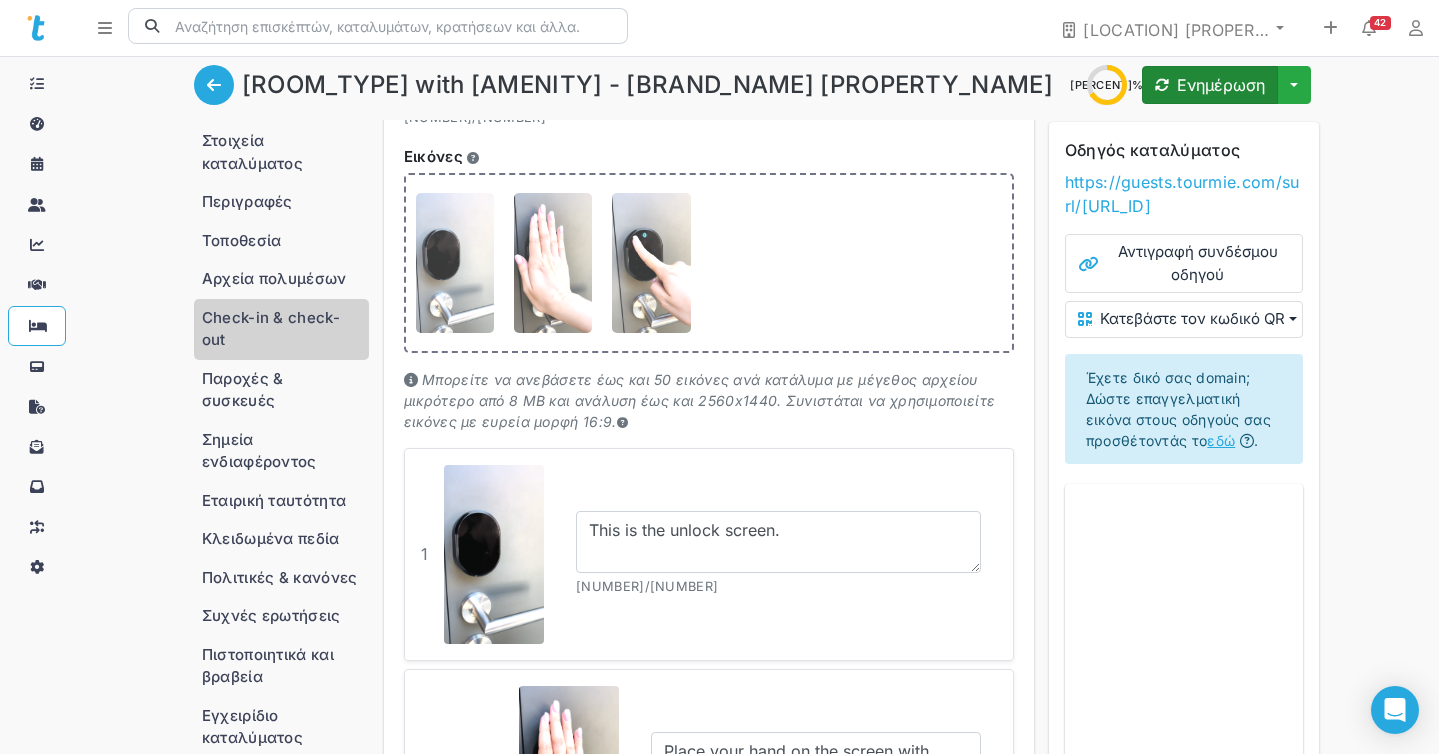 type on "Once the screen turns on, enter the code 12345." 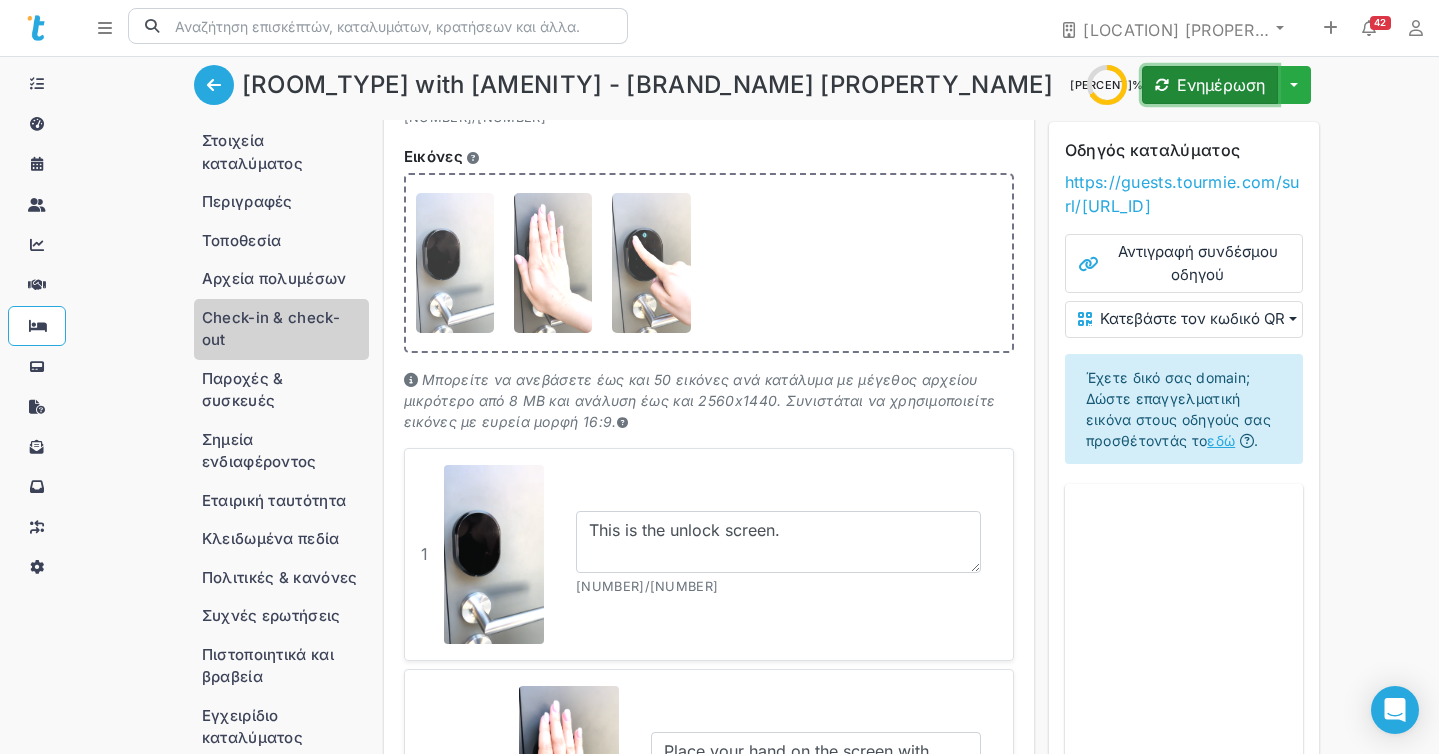 click on "Ενημέρωση" at bounding box center (1210, 85) 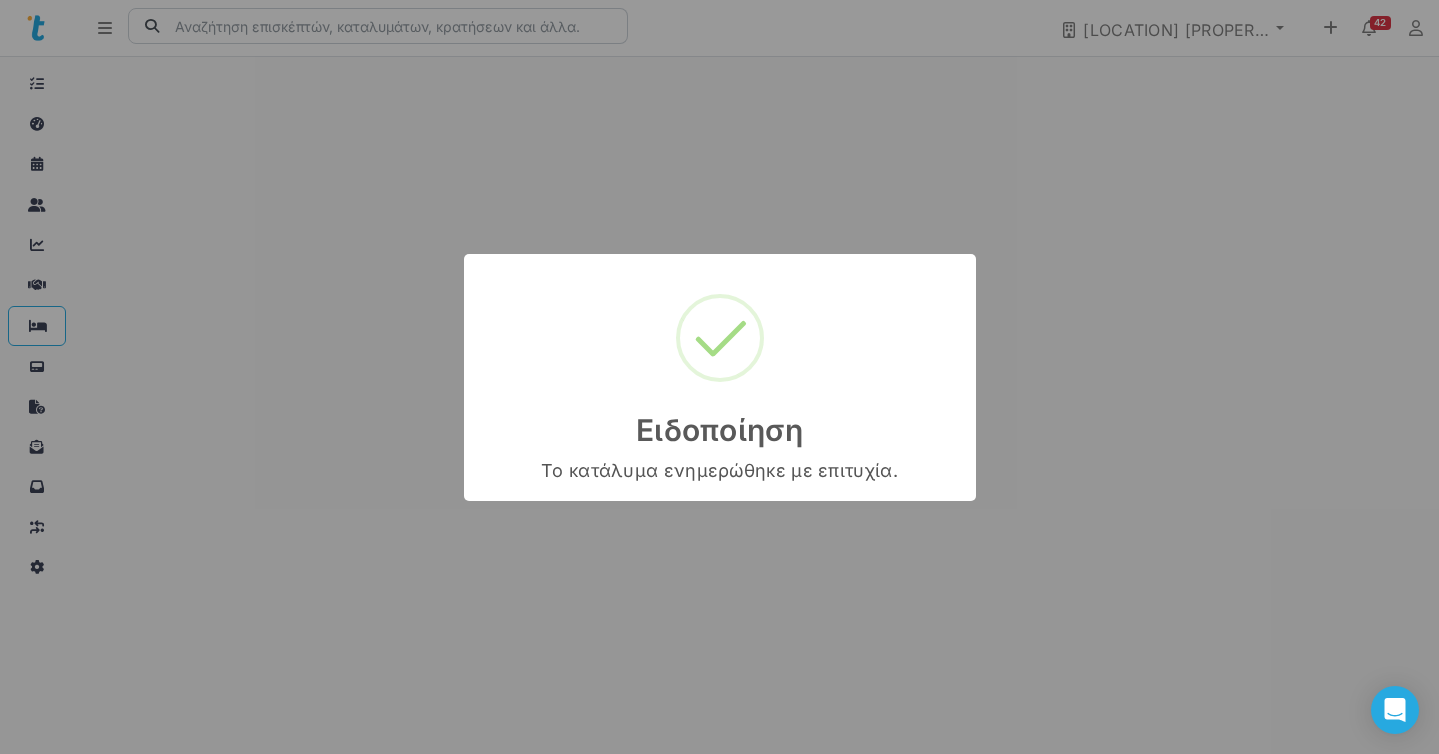 scroll, scrollTop: 0, scrollLeft: 0, axis: both 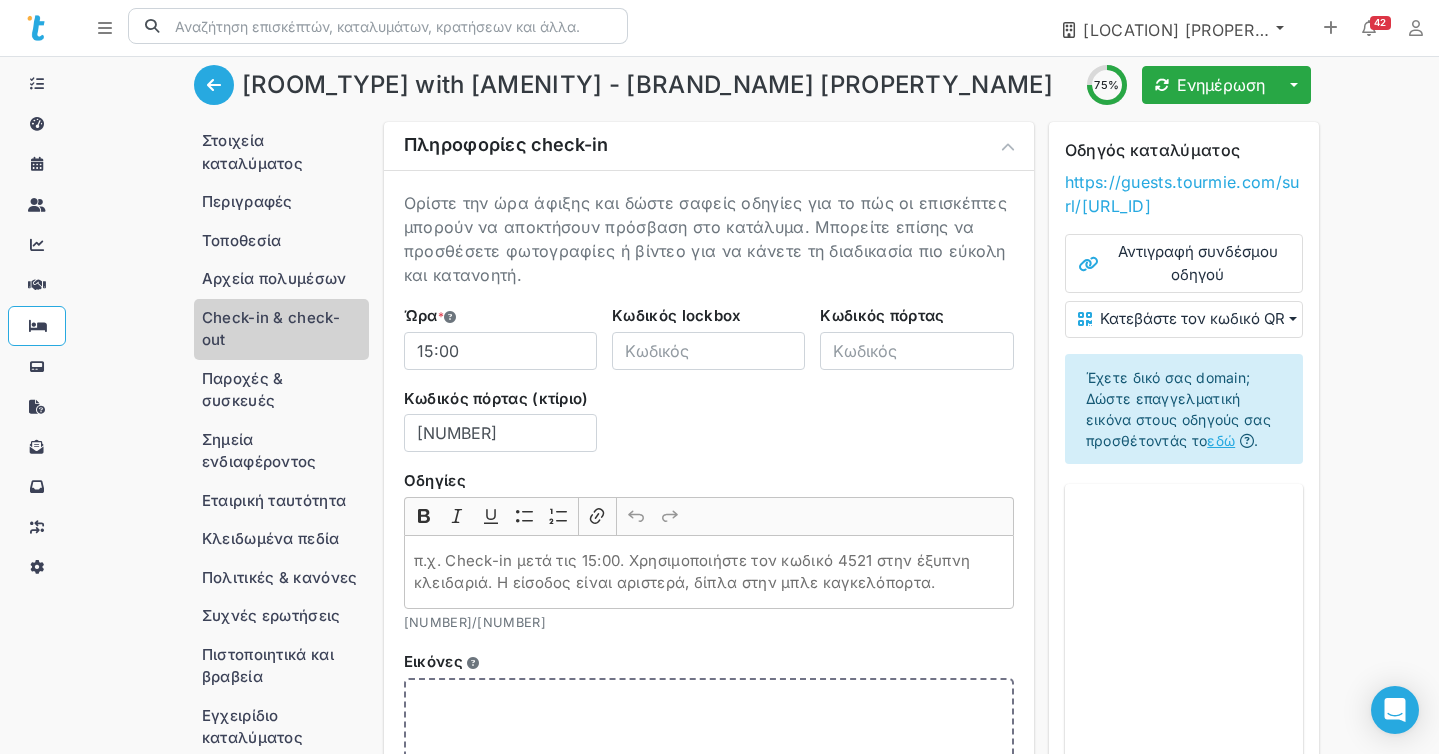 click on "Chalkidiki Property Management Olenia Suites" at bounding box center (1177, 30) 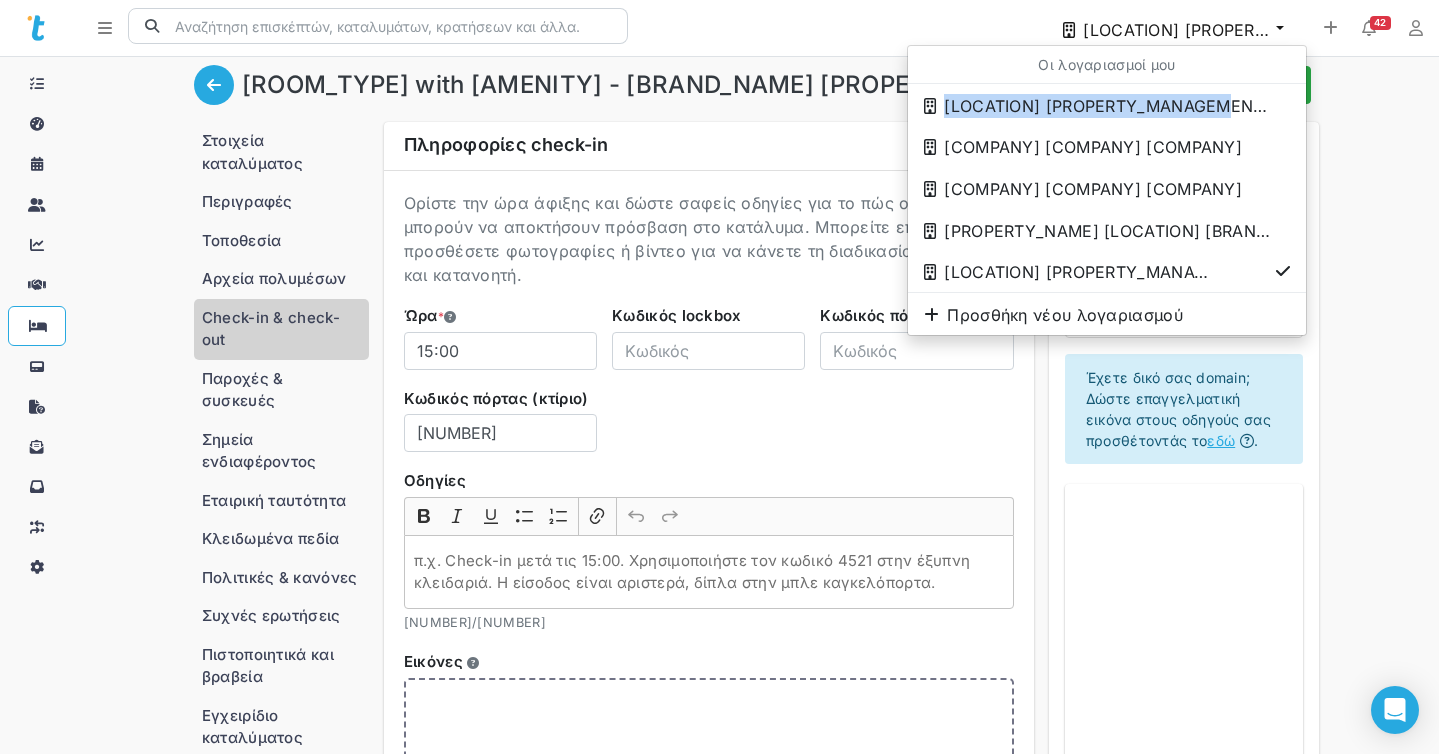 click on "Στοιχεία καταλύματος   Περιγραφές   Τοποθεσία   Αρχεία πολυμέσων   Check-in & check-out   Παροχές & συσκευές   Σημεία ενδιαφέροντος   Εταιρική ταυτότητα   Κλειδωμένα πεδία   Πολιτικές & κανόνες   Συχνές ερωτήσεις   Πιστοποιητικά και βραβεία   Εγχειρίδιο καταλύματος   Απομακρυσμένη πρόσβαση   Tourmie Stay   Γλώσσα περιεχομένου  English  Βασικά στοιχεία   Βασικές πληροφορίες για το κατάλυμά σας.   Όνομα καταλύματος   *
King Suite with Sofa Bed - Olenia Suites  Εσωτερικό όνομα   Κατηγορία   *
Ολόκληρος χώρος ×  Υποκατηγορία   *
Σουίτα ×  Τύπος δωματίου   *
King Suite with Sofa bed ×  Επιπλέον στοιχεία   Όνομα WiFi (SSID)  ×" at bounding box center (756, 1840) 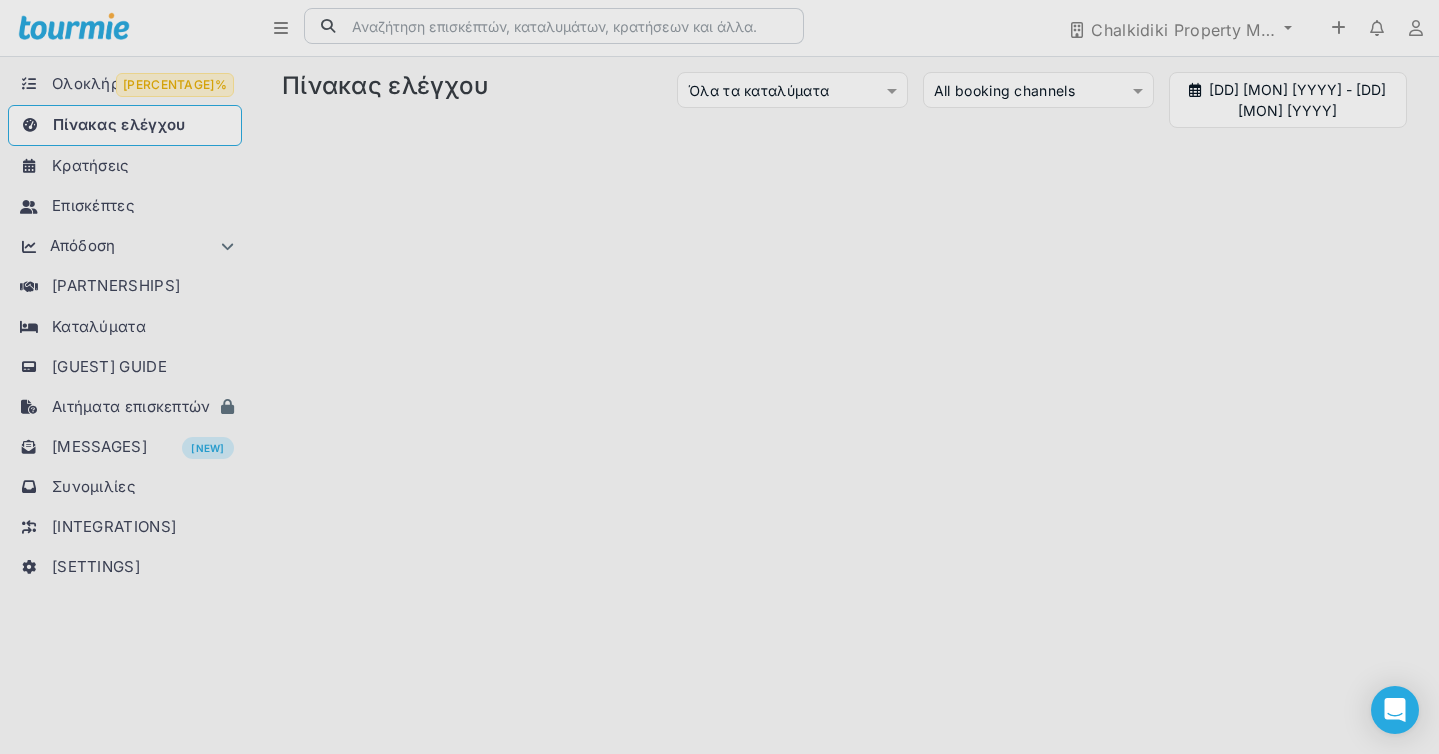 scroll, scrollTop: 0, scrollLeft: 0, axis: both 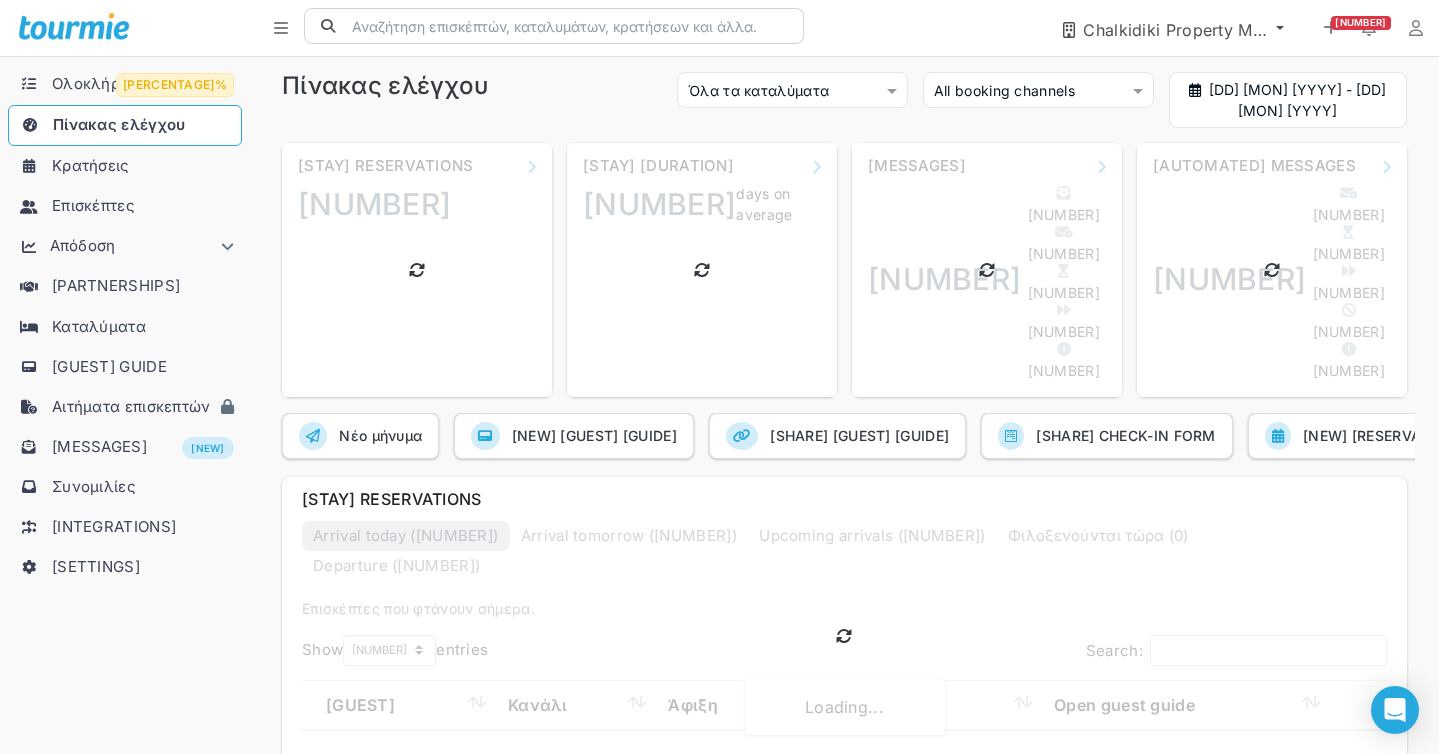 click on "Chalkidiki Property Management Olenia Suites" at bounding box center [1179, 28] 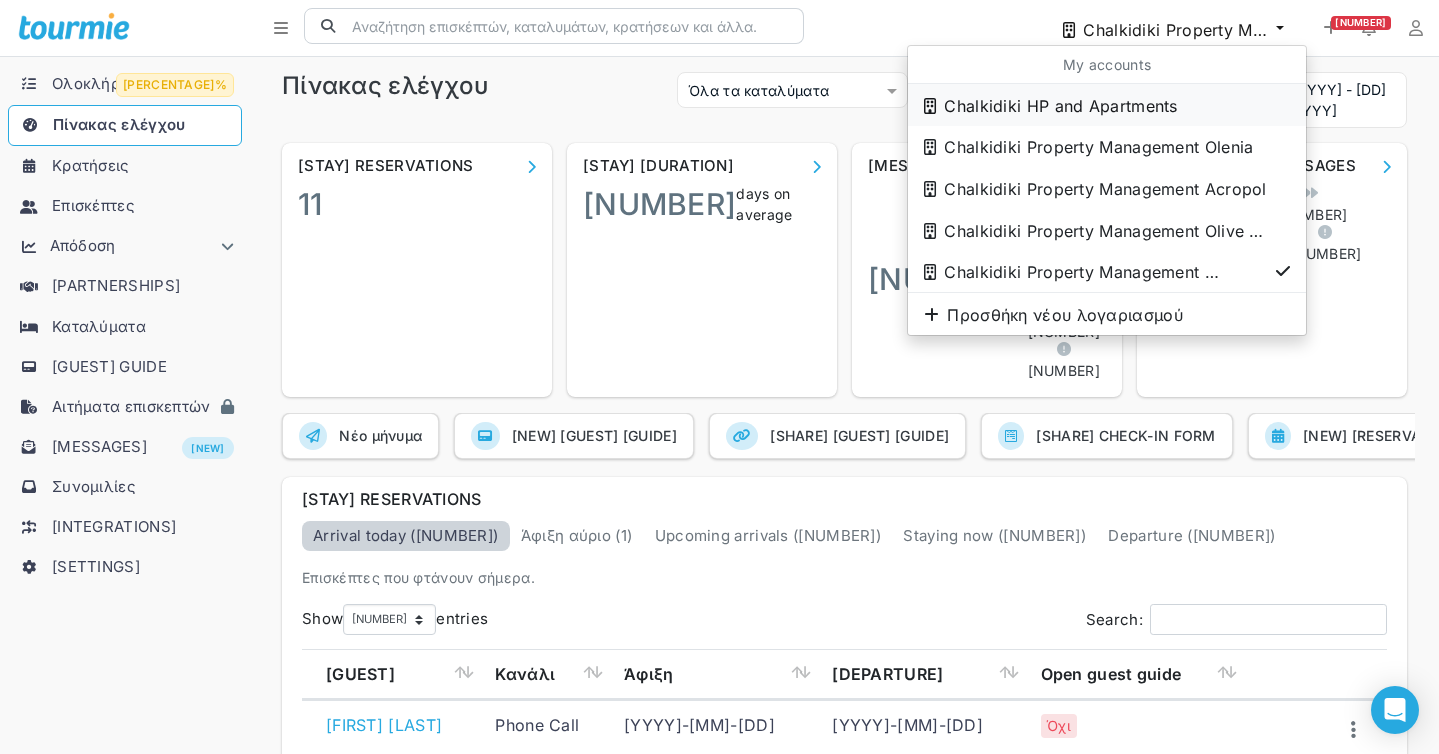 click on "[LOCATION] [PROPERTY_MANAGEMENT] [BRAND_NAME]" at bounding box center [1108, 106] 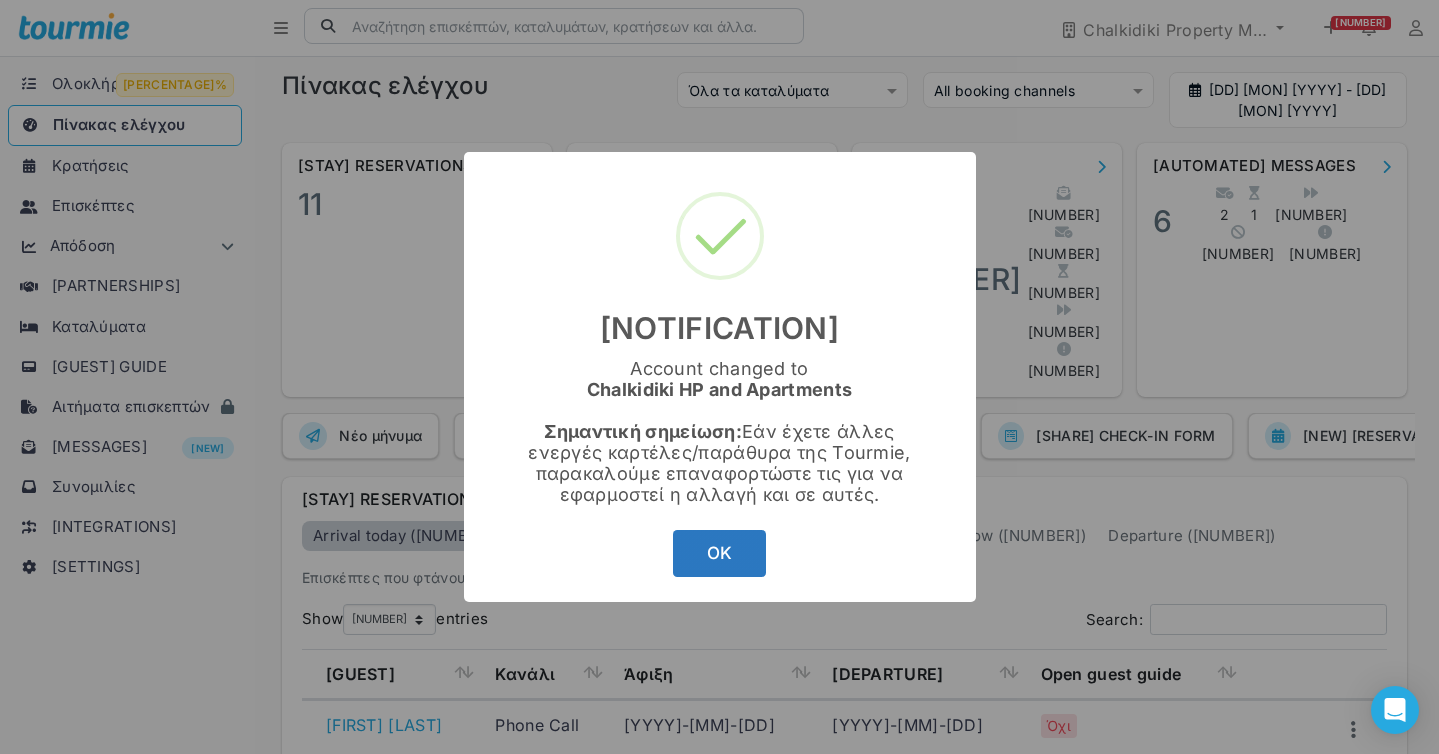 click on "OK" at bounding box center (719, 553) 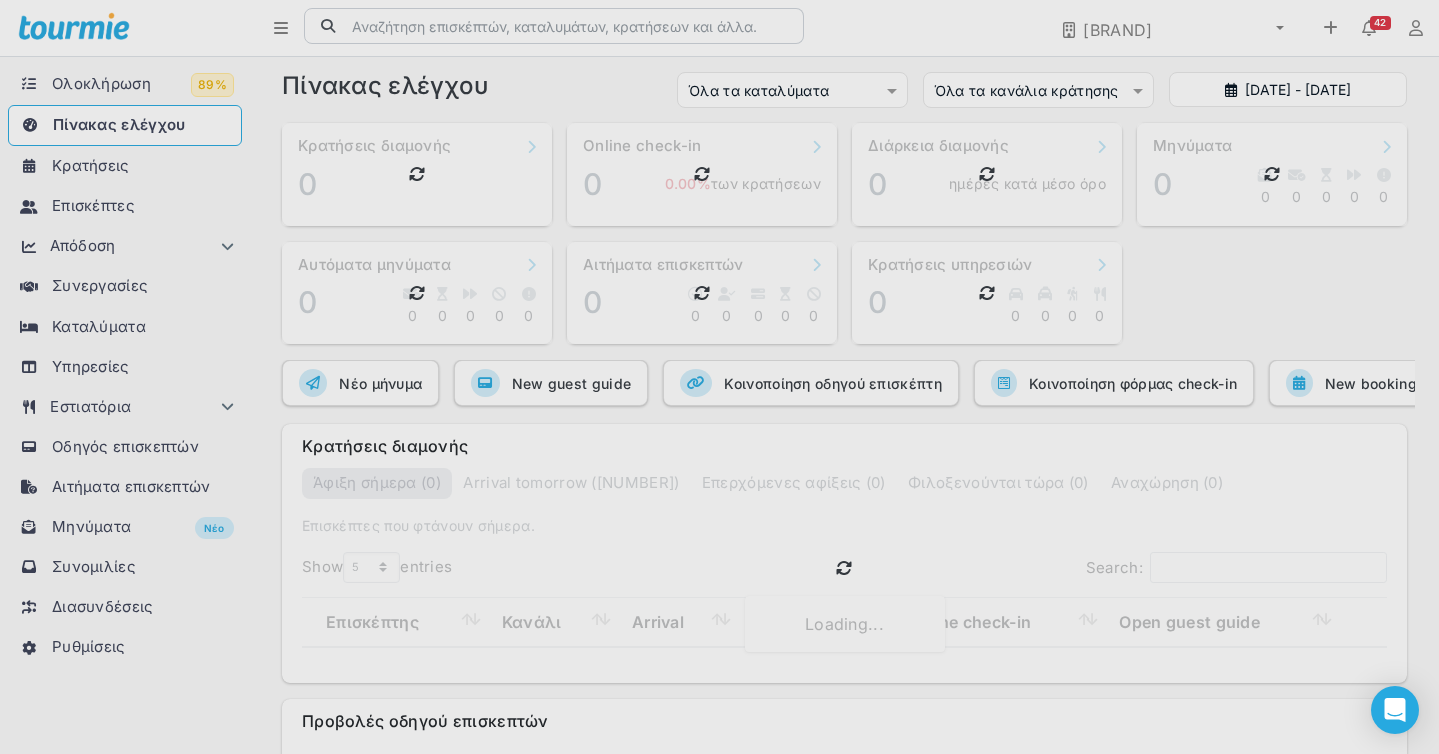 scroll, scrollTop: 0, scrollLeft: 0, axis: both 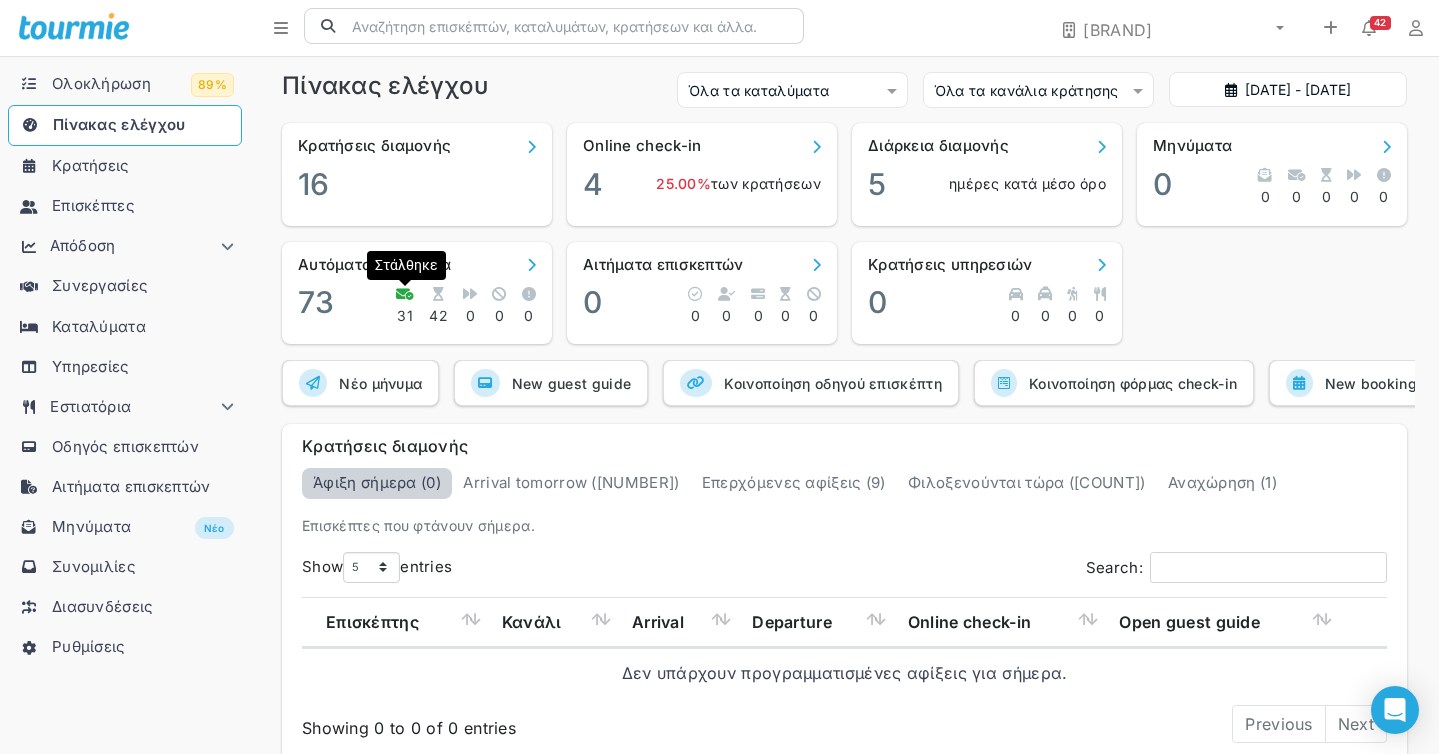 click at bounding box center [405, 294] 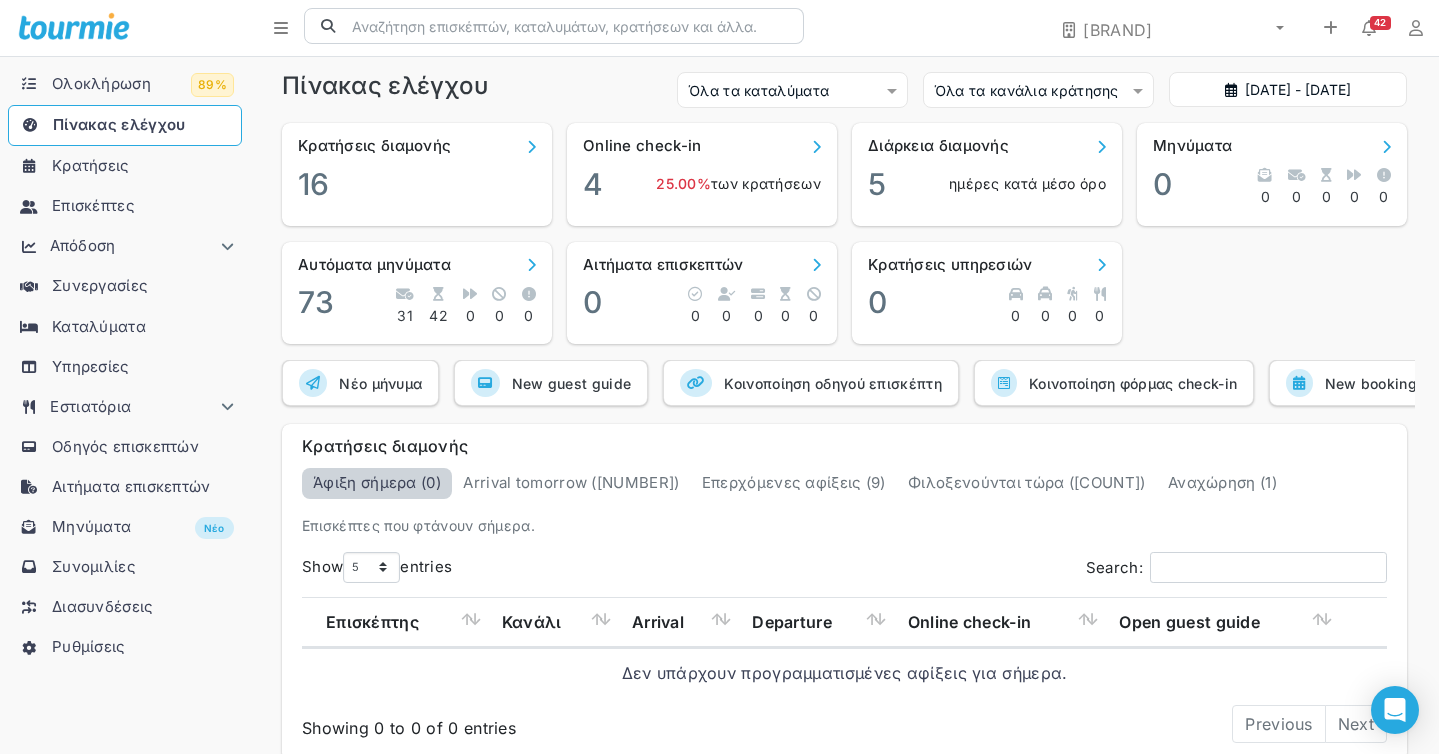 click on "Αυτόματα μηνύματα" at bounding box center [417, 265] 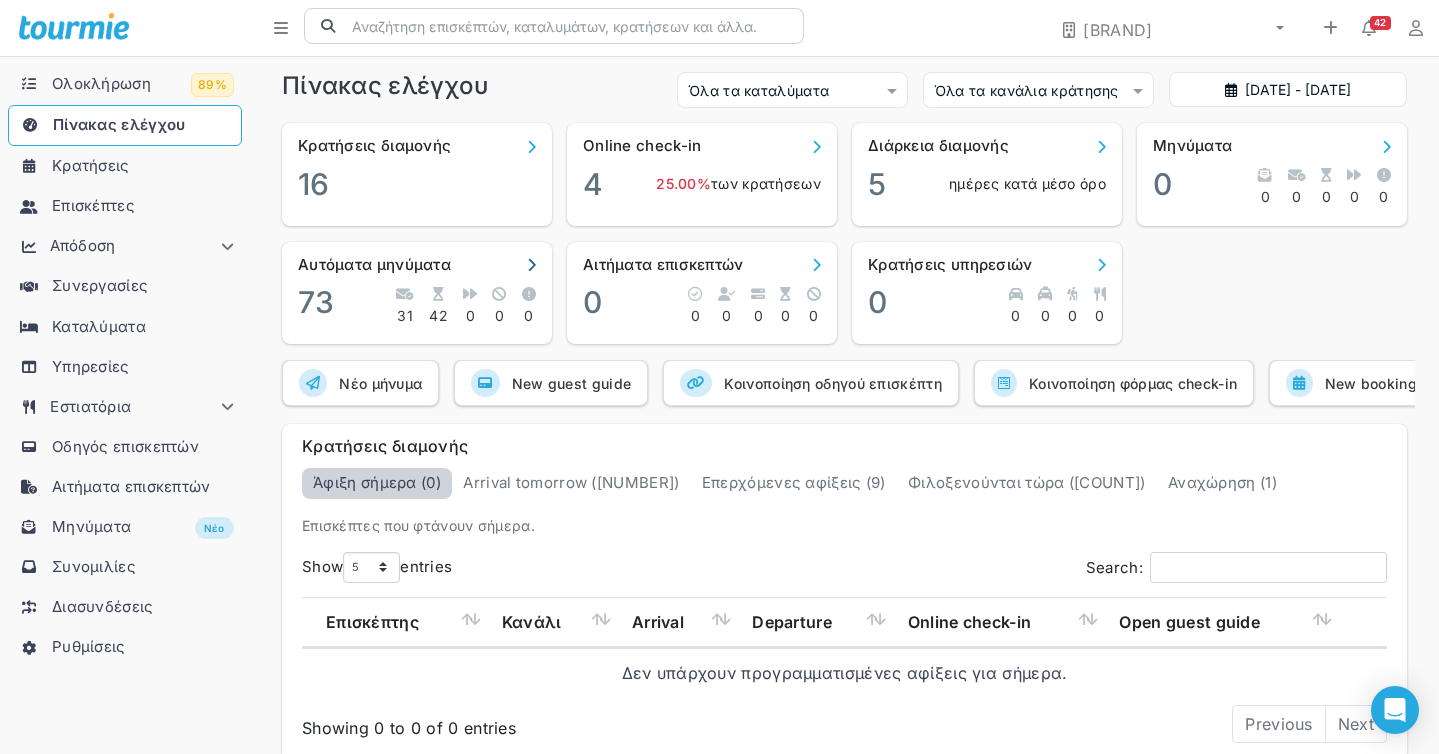 click at bounding box center [531, 265] 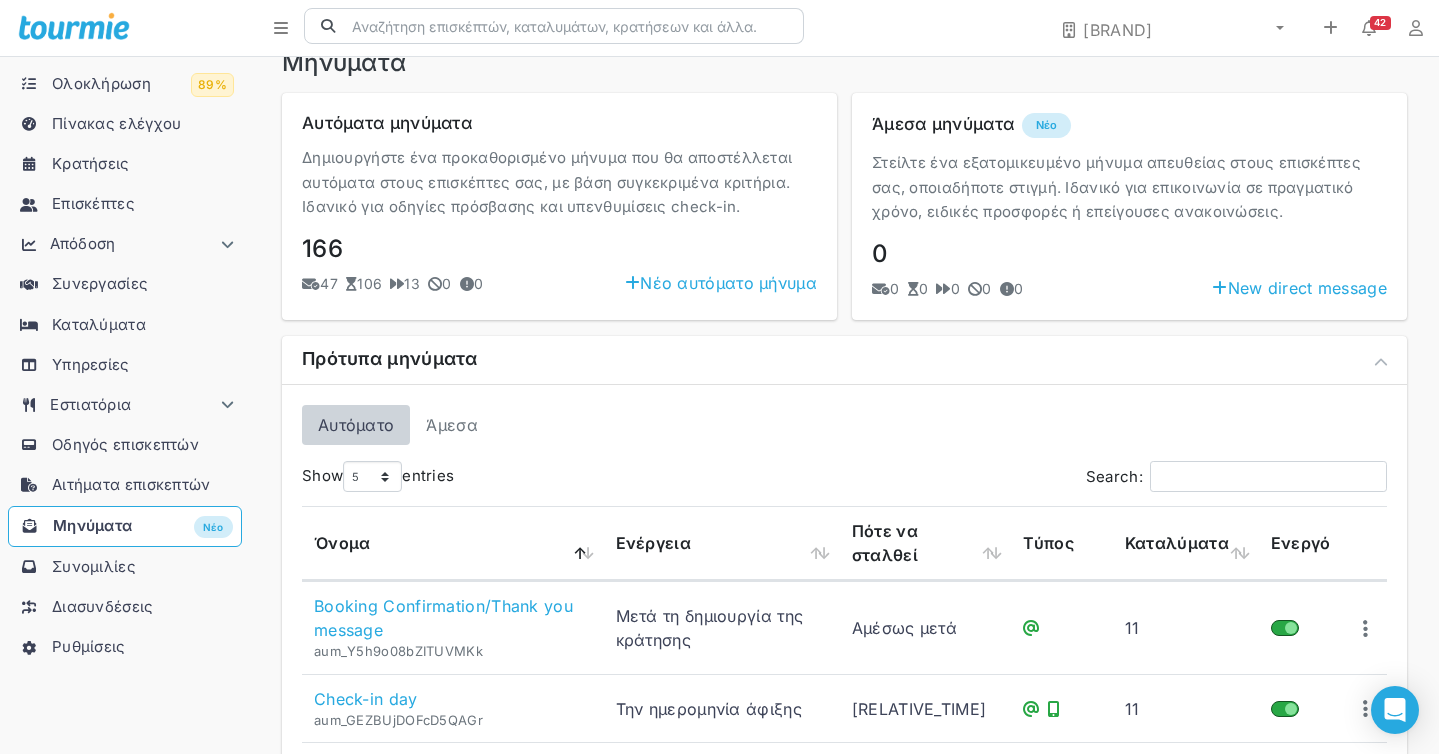 scroll, scrollTop: 20, scrollLeft: 0, axis: vertical 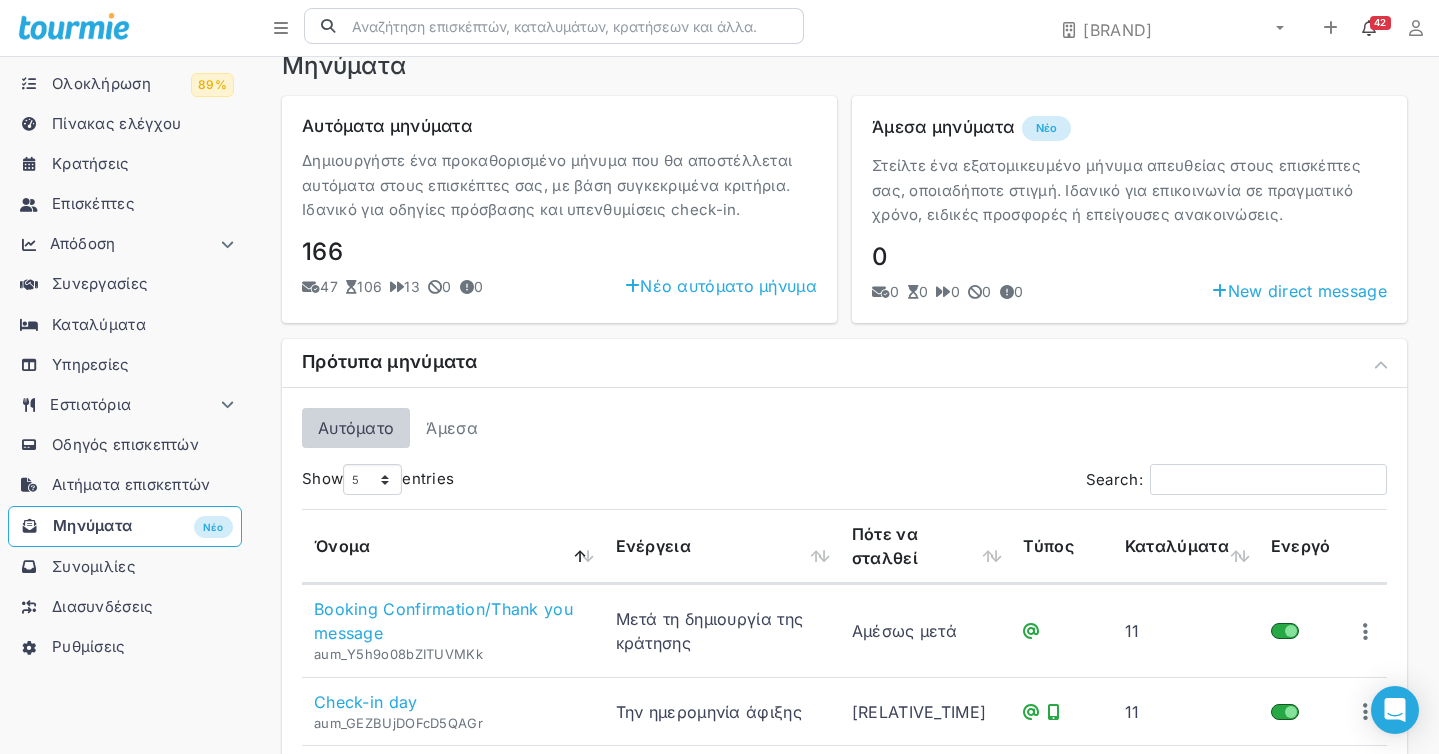 click on "42" at bounding box center (1369, 28) 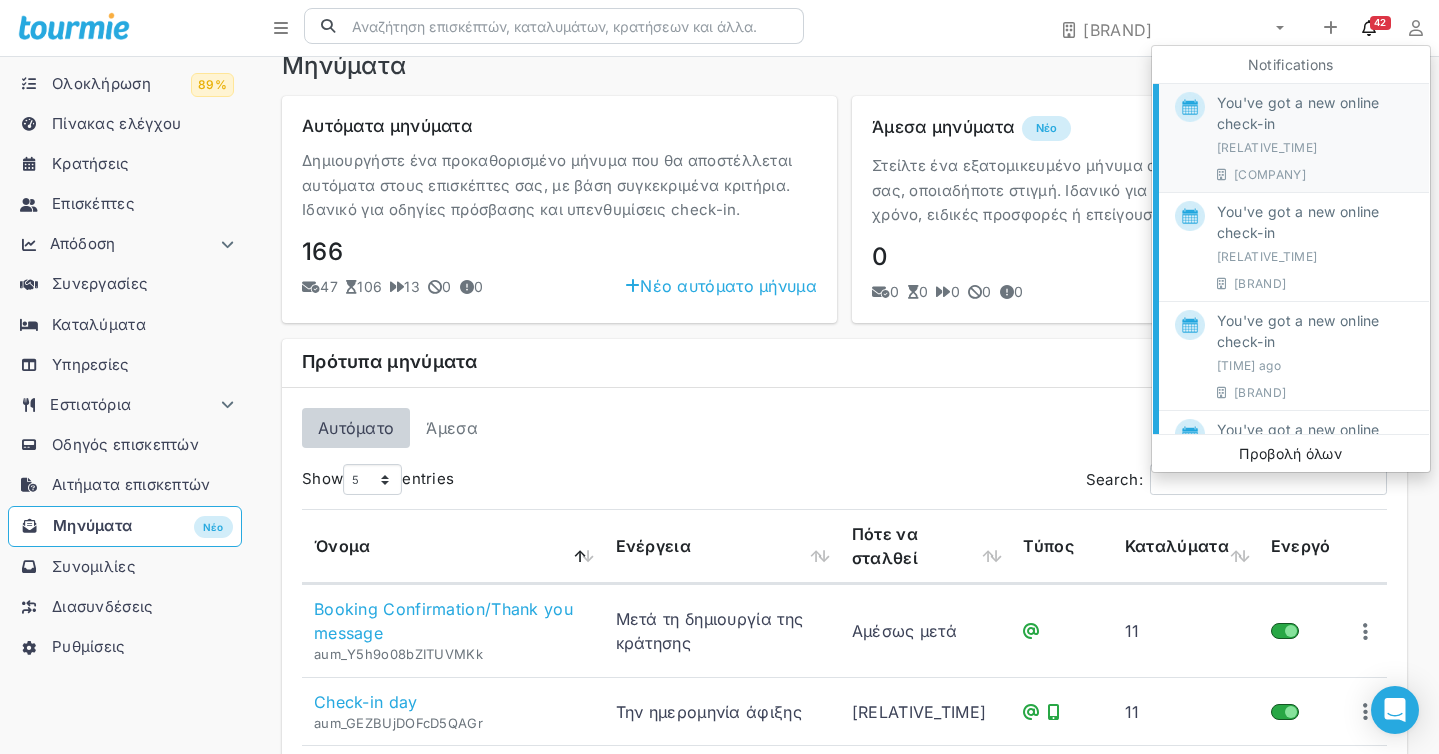 click on "You've got a new online check-in" at bounding box center (1315, 113) 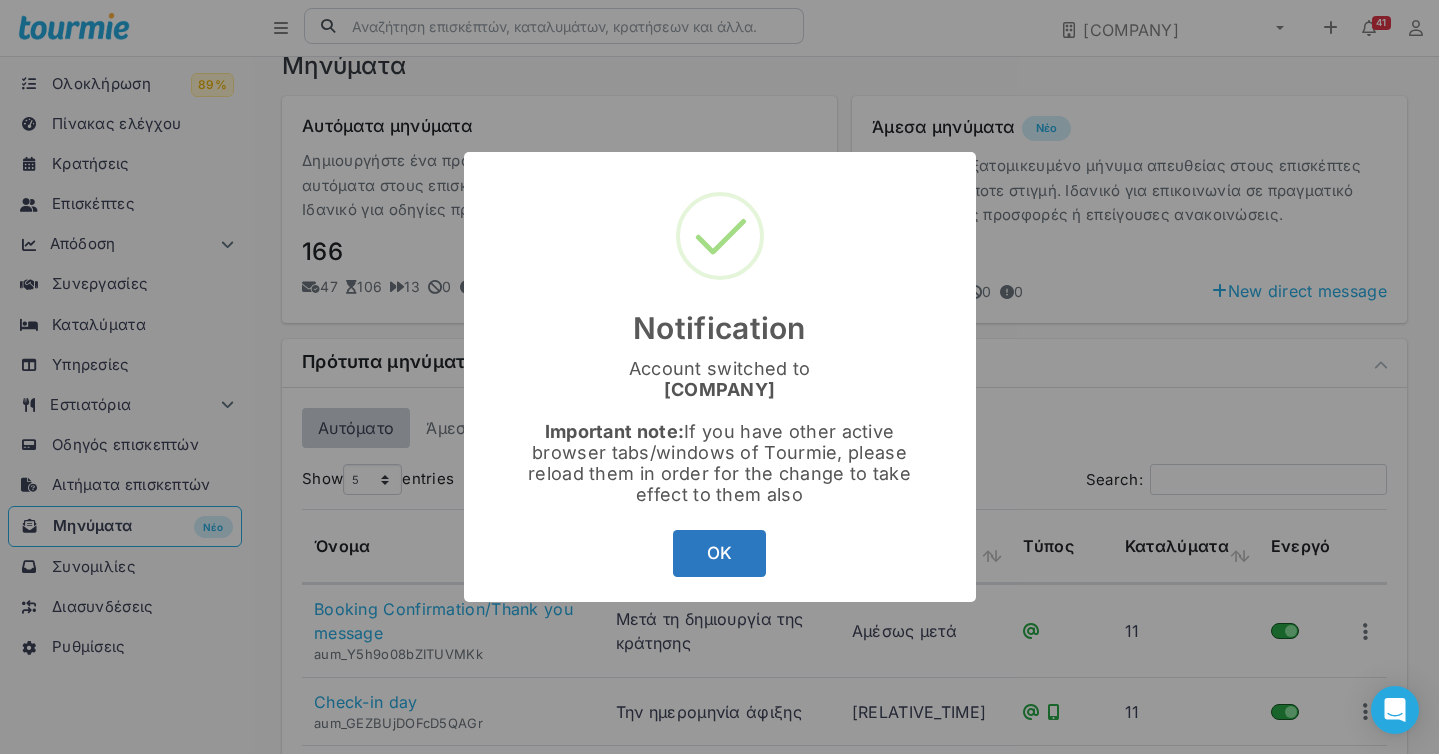 click on "OK" at bounding box center (719, 553) 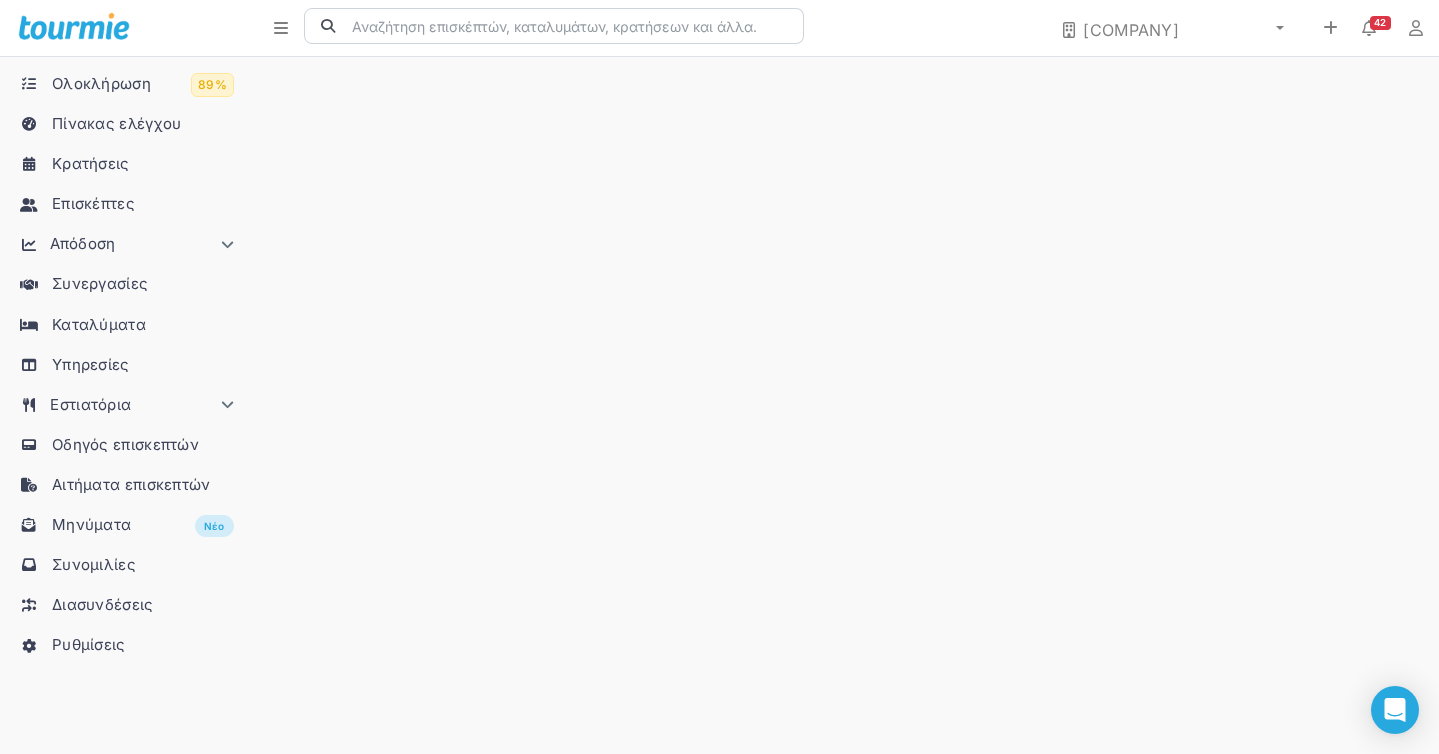 scroll, scrollTop: 0, scrollLeft: 0, axis: both 